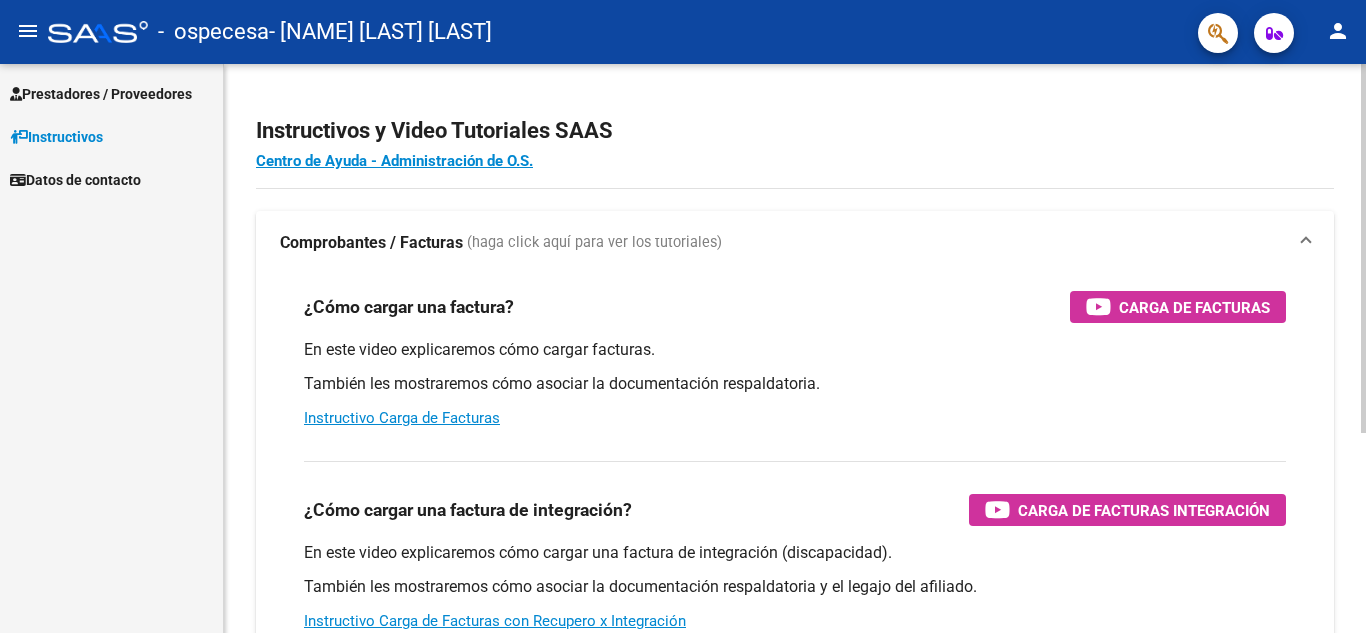 scroll, scrollTop: 0, scrollLeft: 0, axis: both 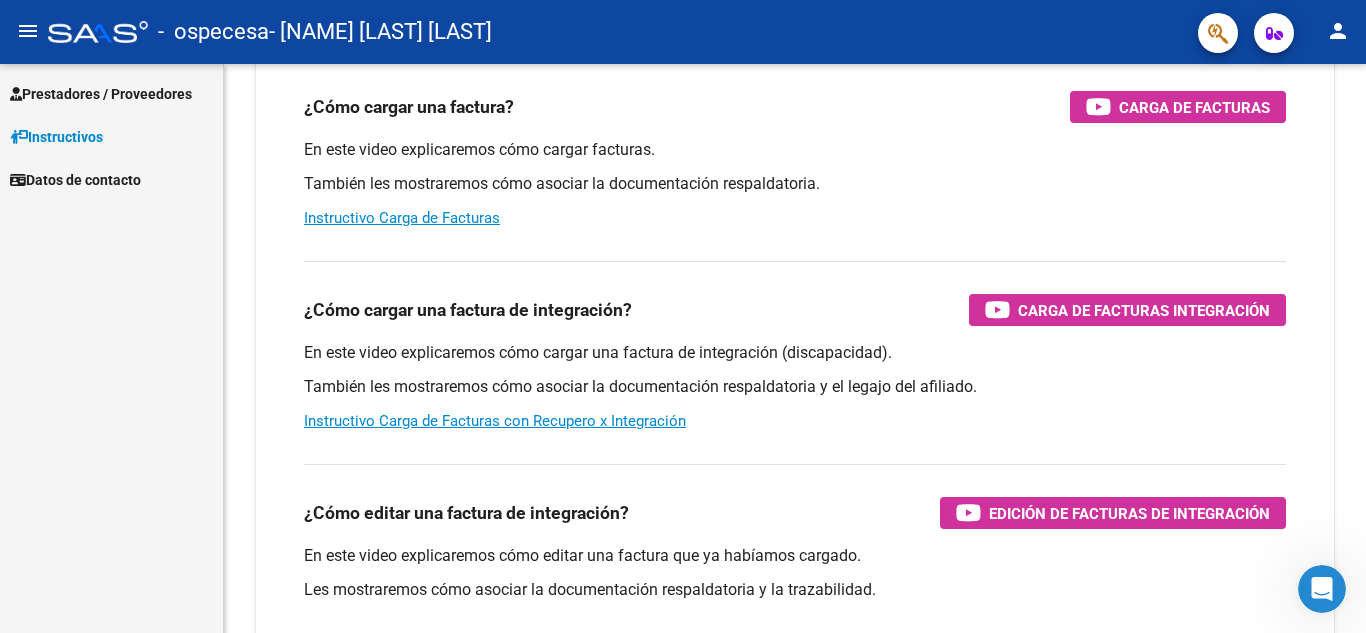 click 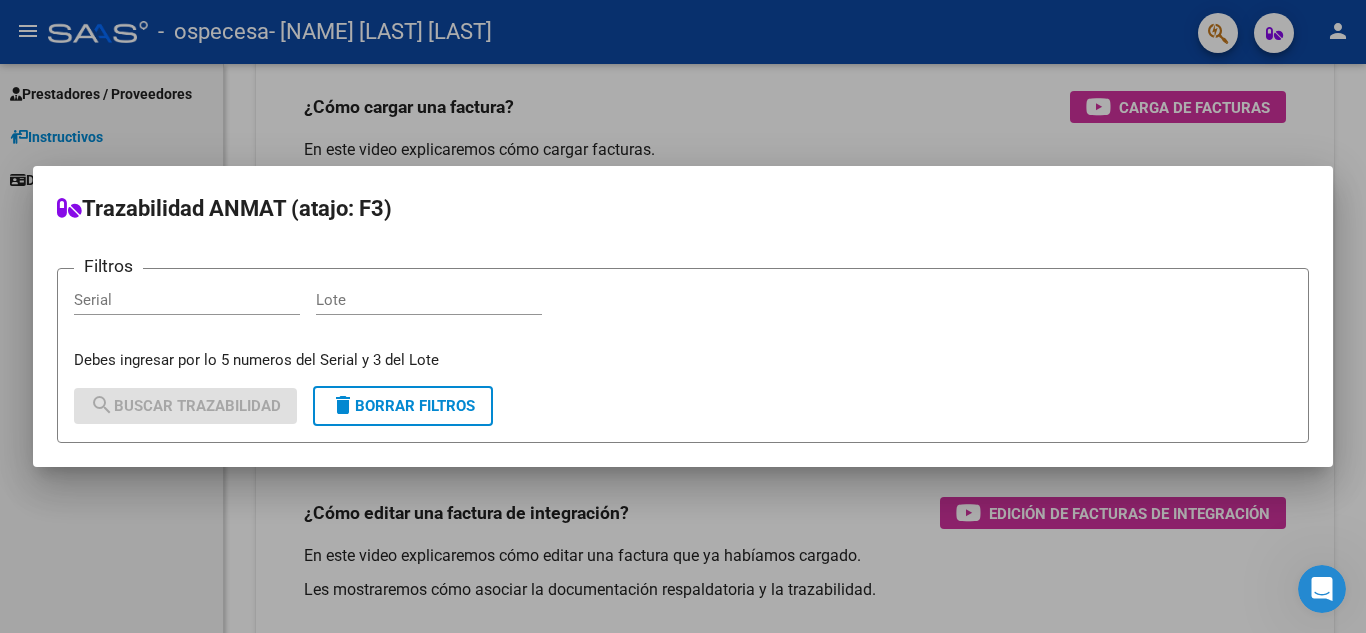 click at bounding box center (683, 316) 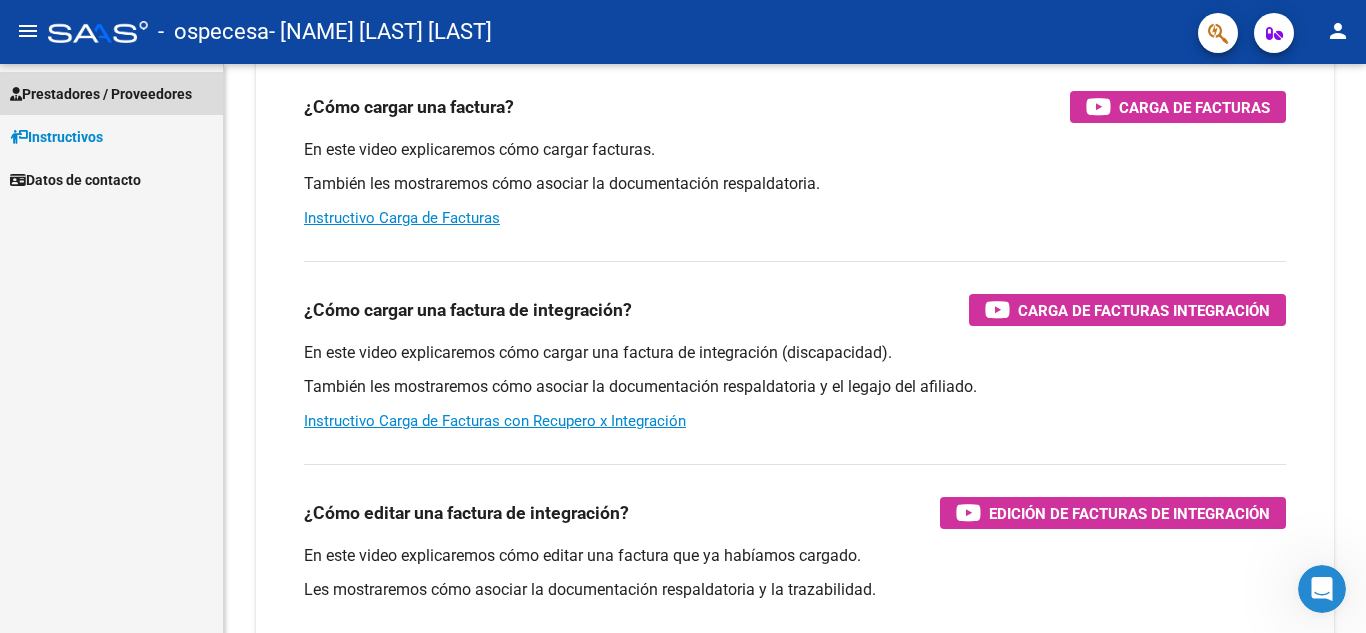 click on "Prestadores / Proveedores" at bounding box center [101, 94] 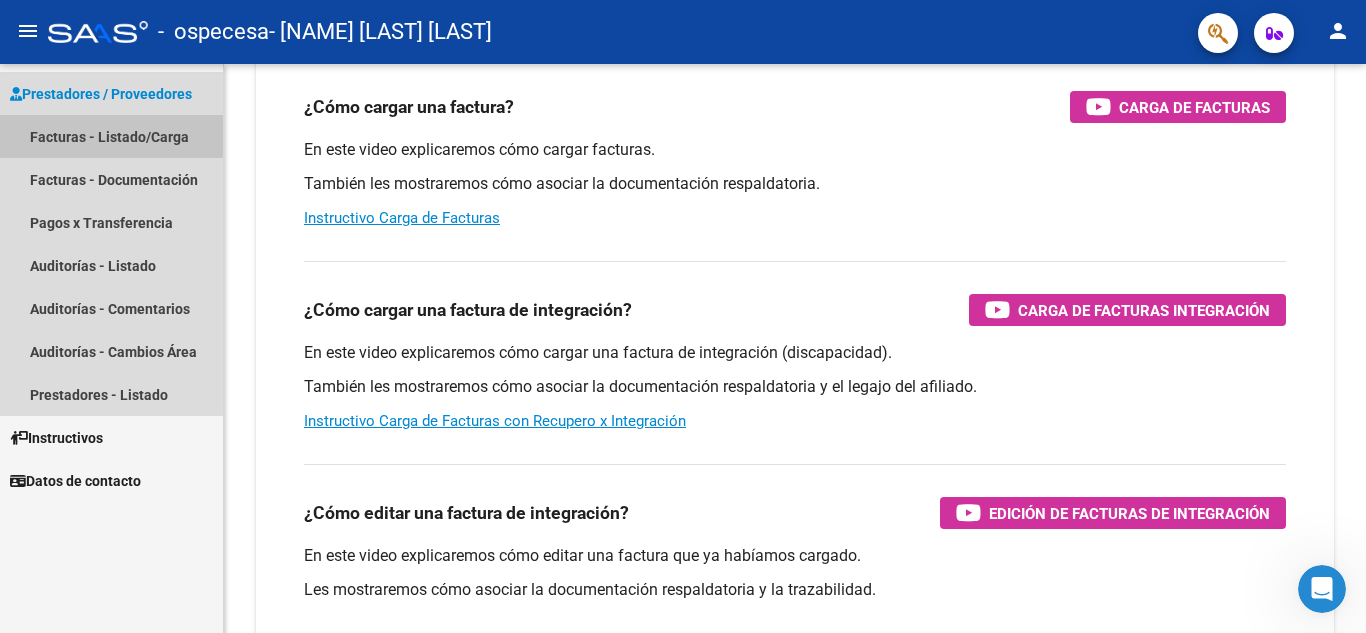 click on "Facturas - Listado/Carga" at bounding box center (111, 136) 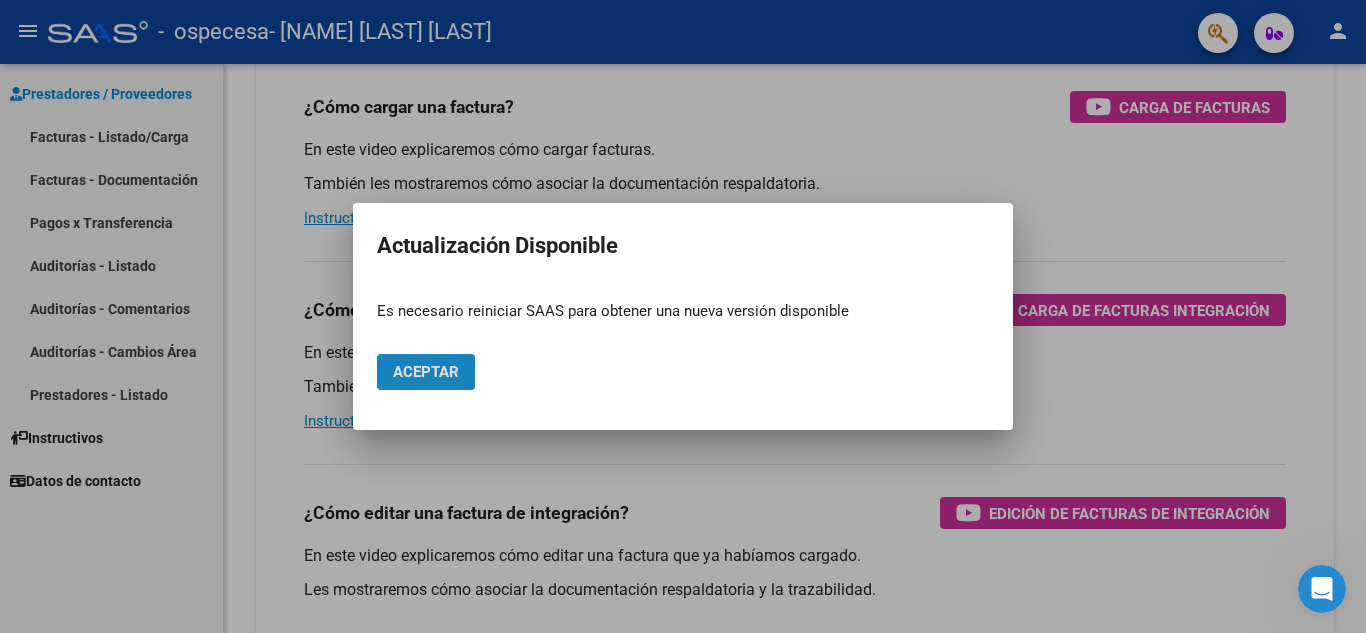 click on "Aceptar" at bounding box center [426, 372] 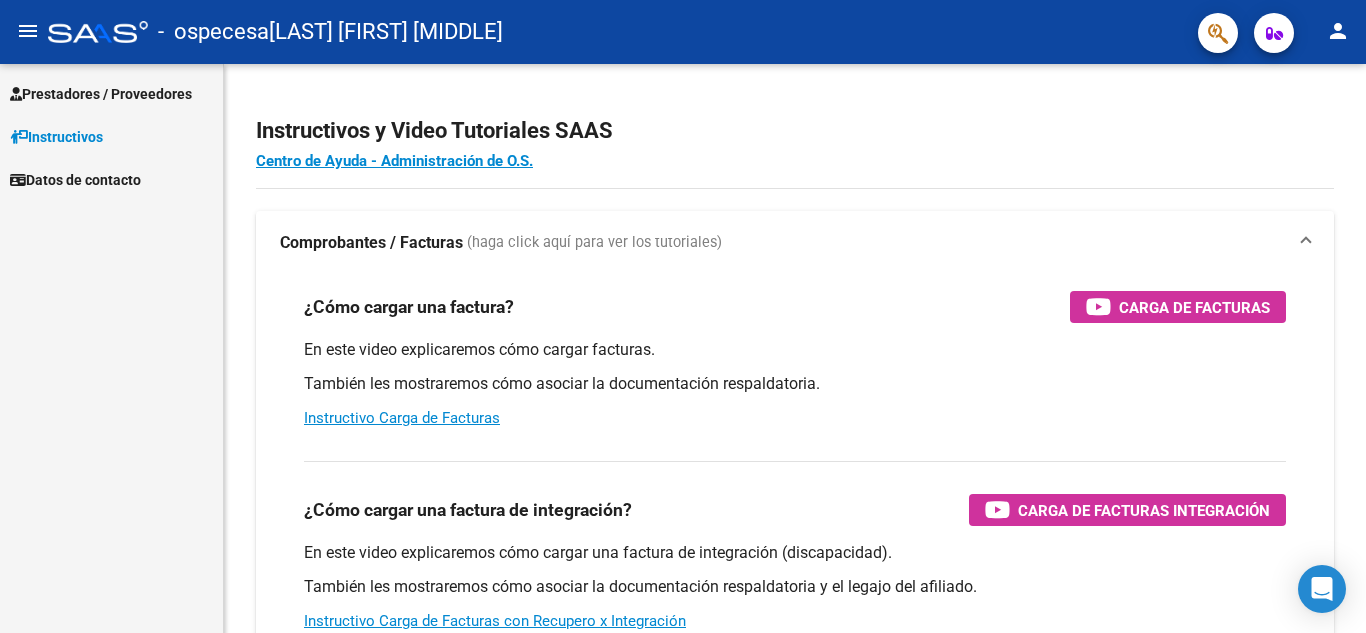 scroll, scrollTop: 0, scrollLeft: 0, axis: both 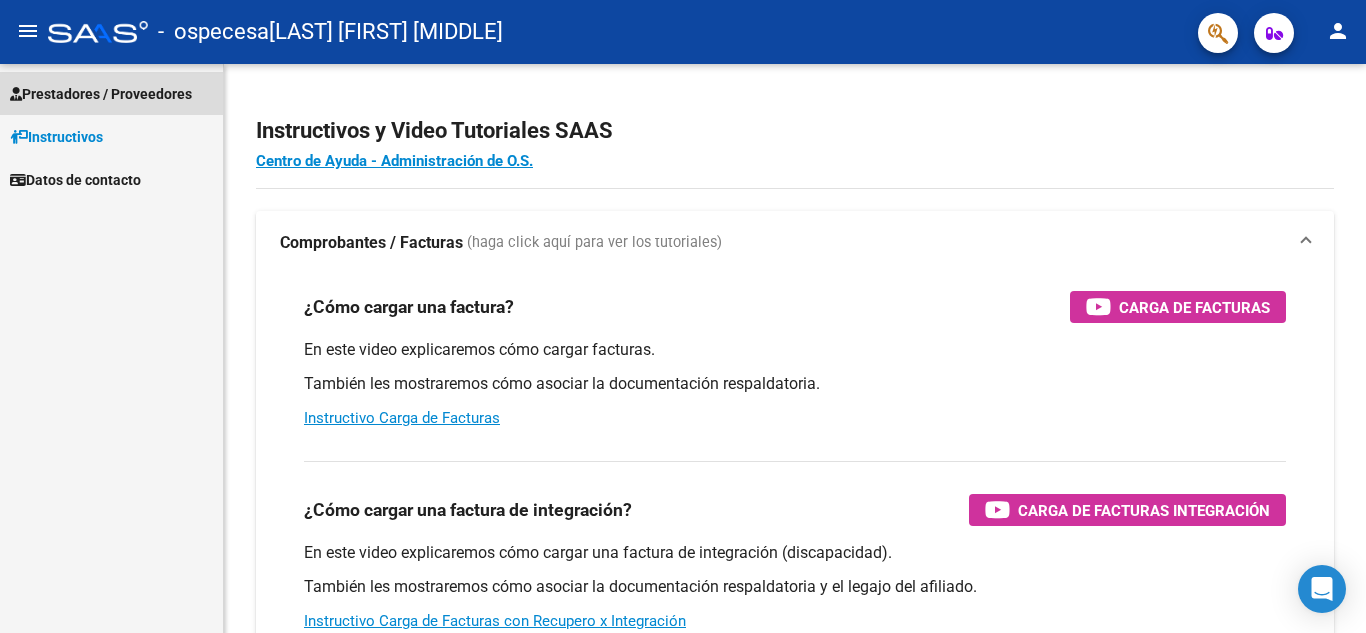 click on "Prestadores / Proveedores" at bounding box center [101, 94] 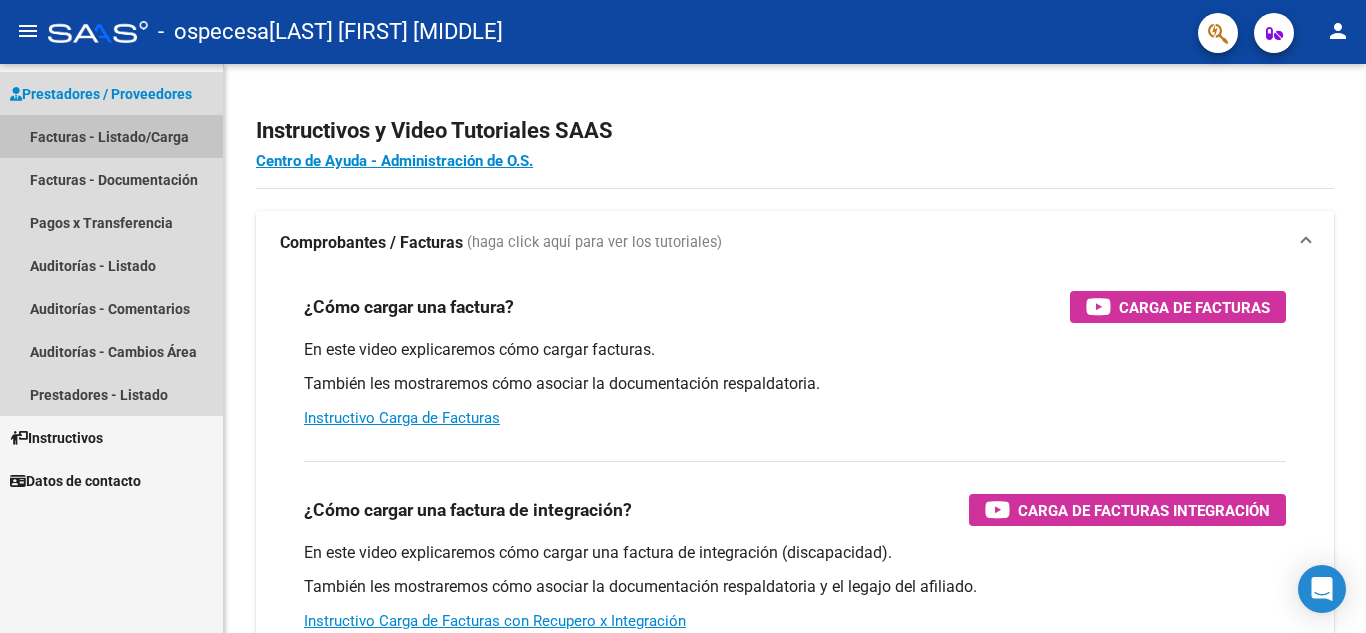 click on "Facturas - Listado/Carga" at bounding box center (111, 136) 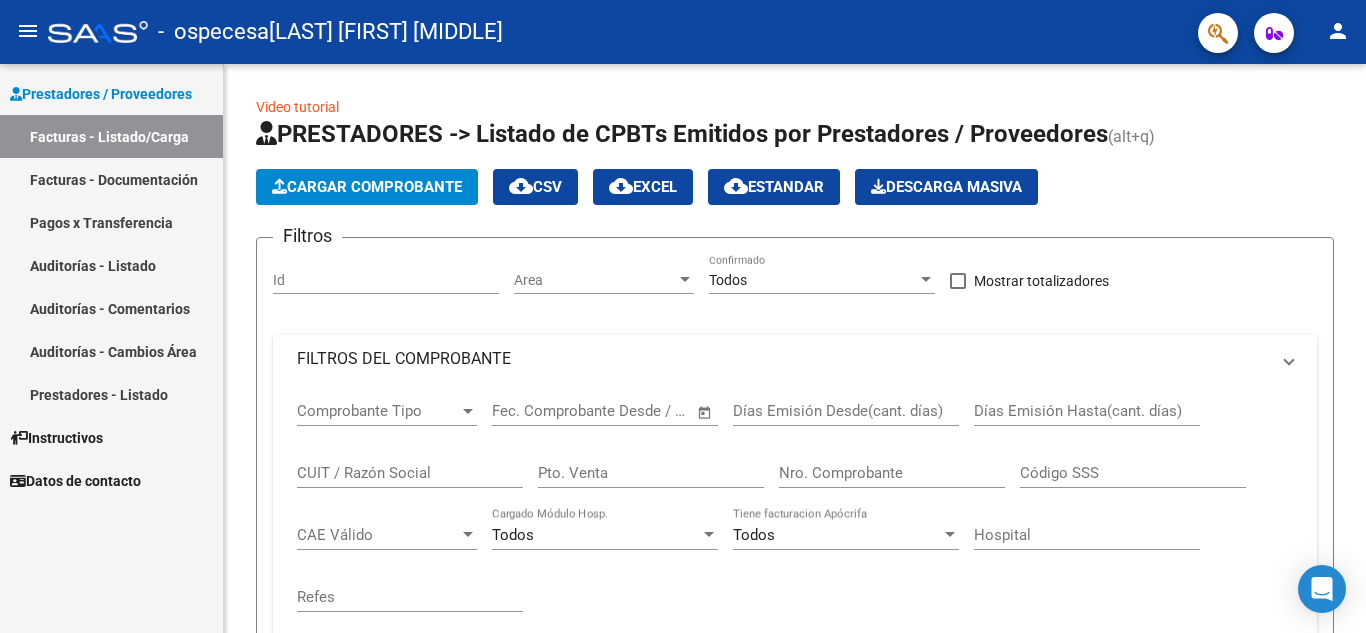 click on "Facturas - Listado/Carga" at bounding box center (111, 136) 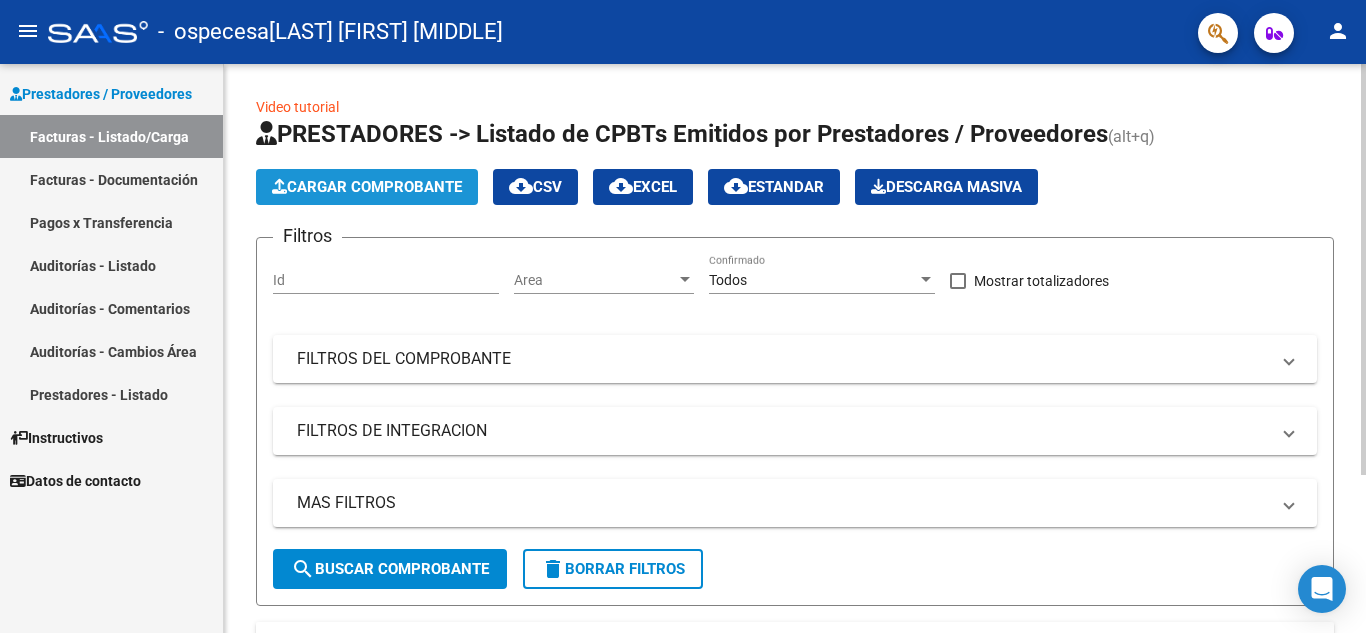 click on "Cargar Comprobante" 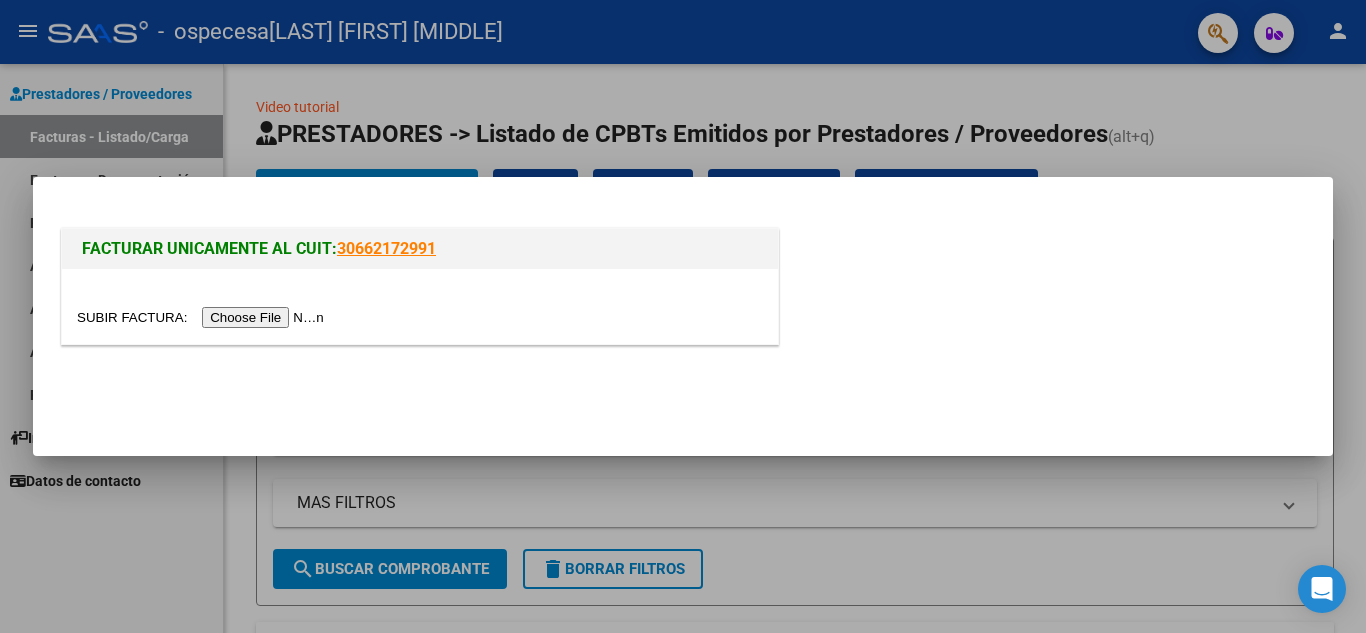click on "30662172991" at bounding box center (386, 248) 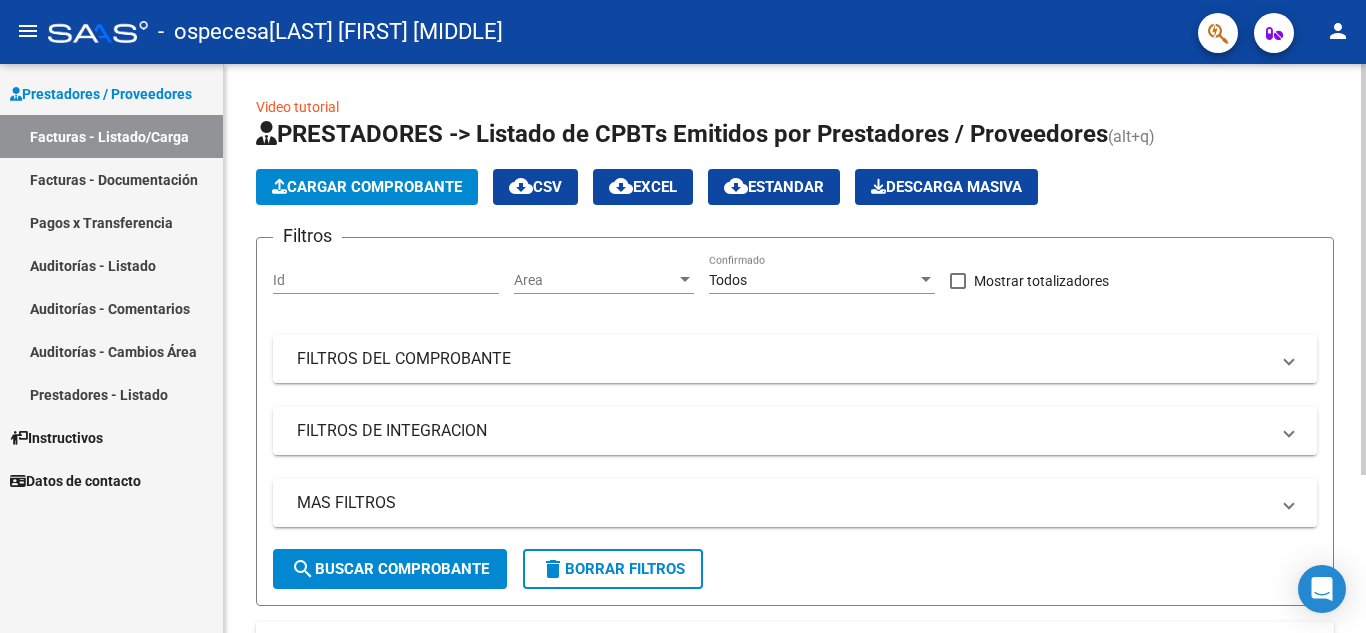 click on "Cargar Comprobante" 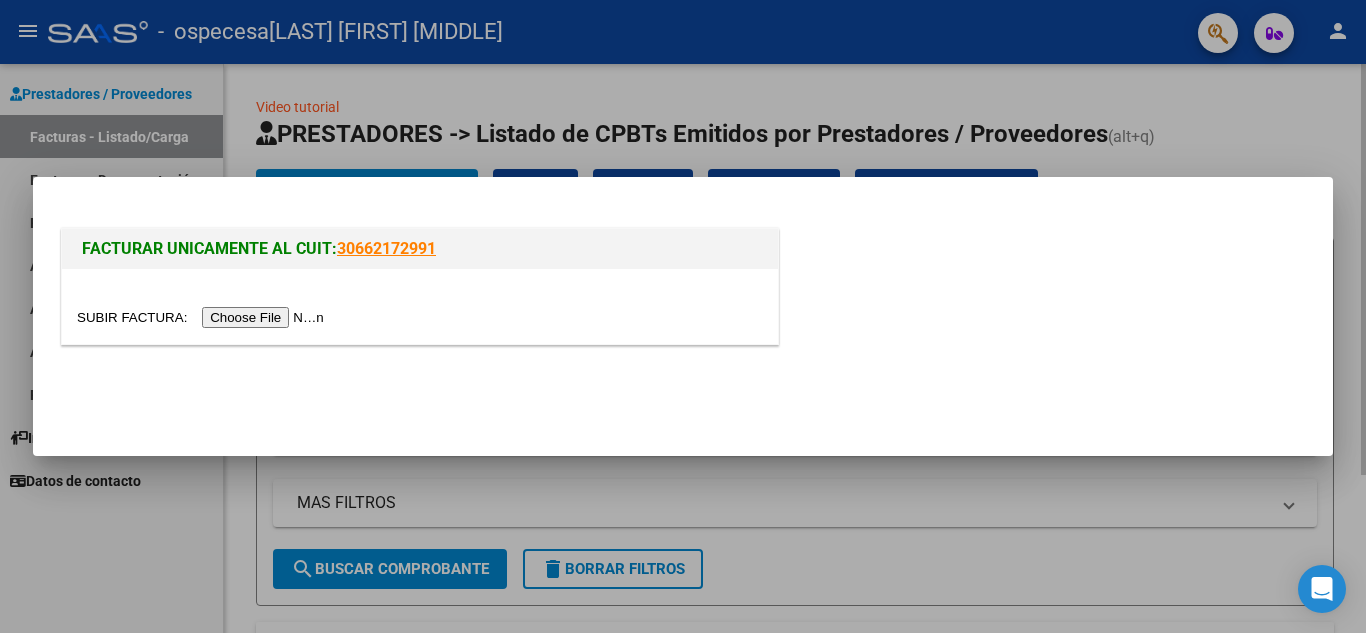 click on "FACTURAR UNICAMENTE AL CUIT:   [CUIT]" at bounding box center [683, 316] 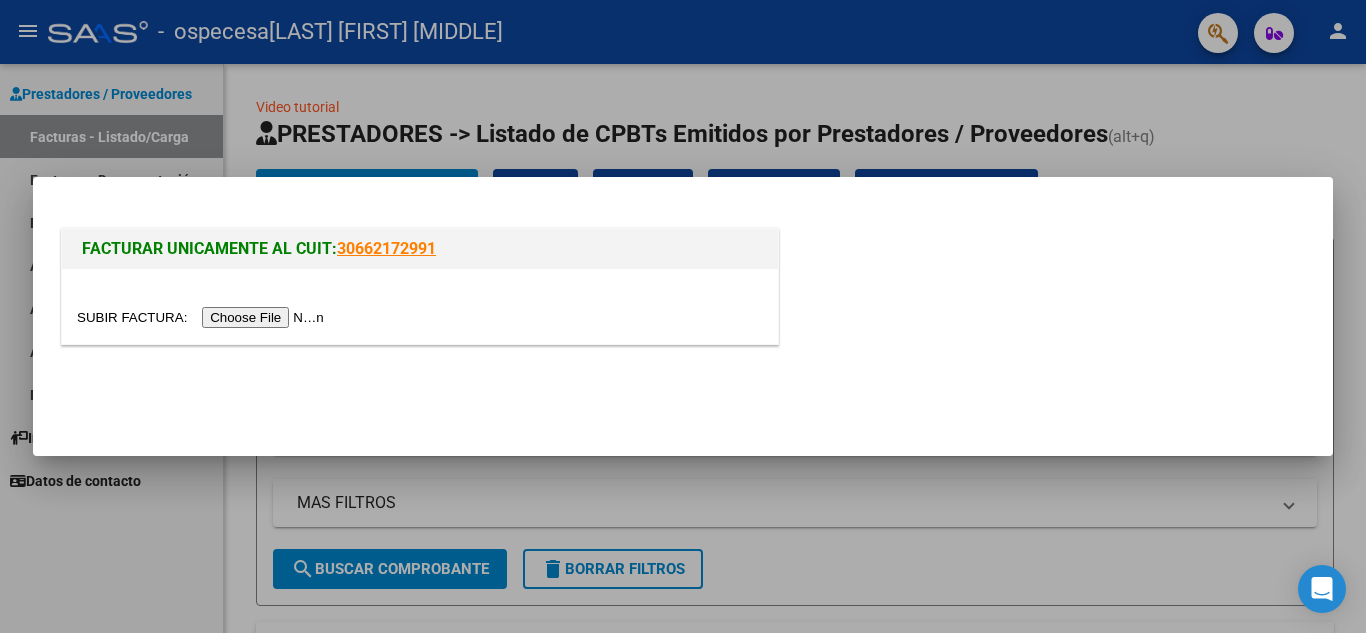 click at bounding box center [203, 317] 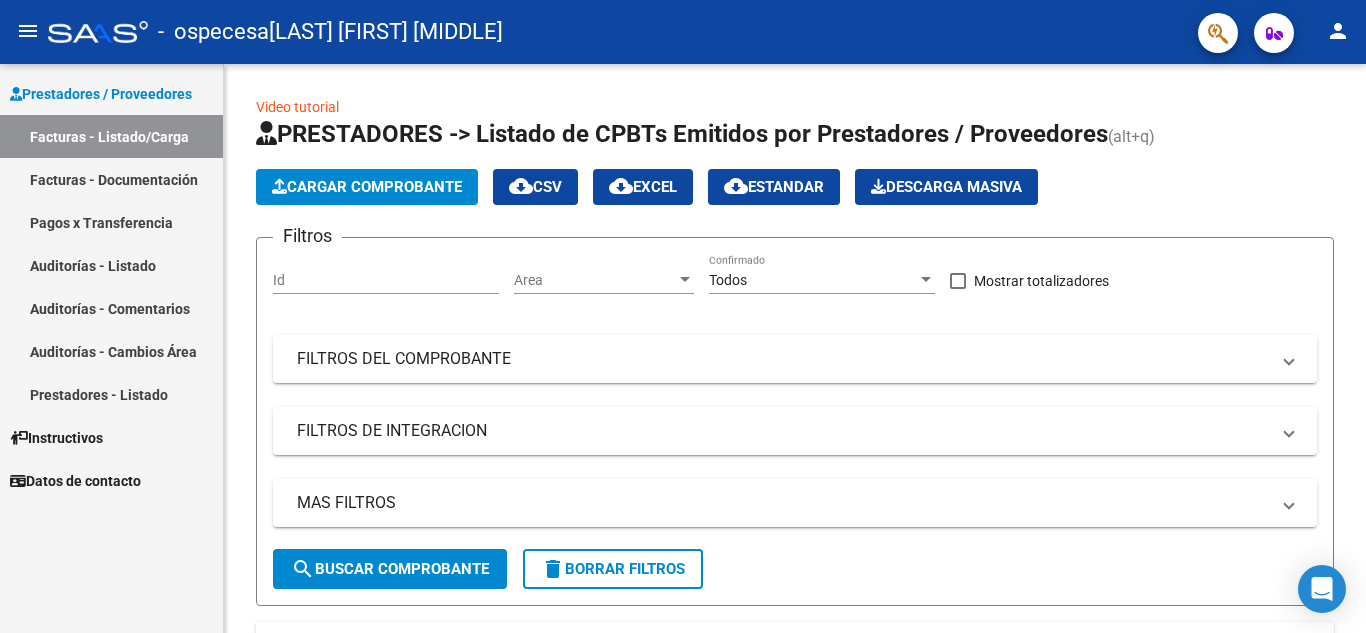 click on "Pagos x Transferencia" at bounding box center [111, 222] 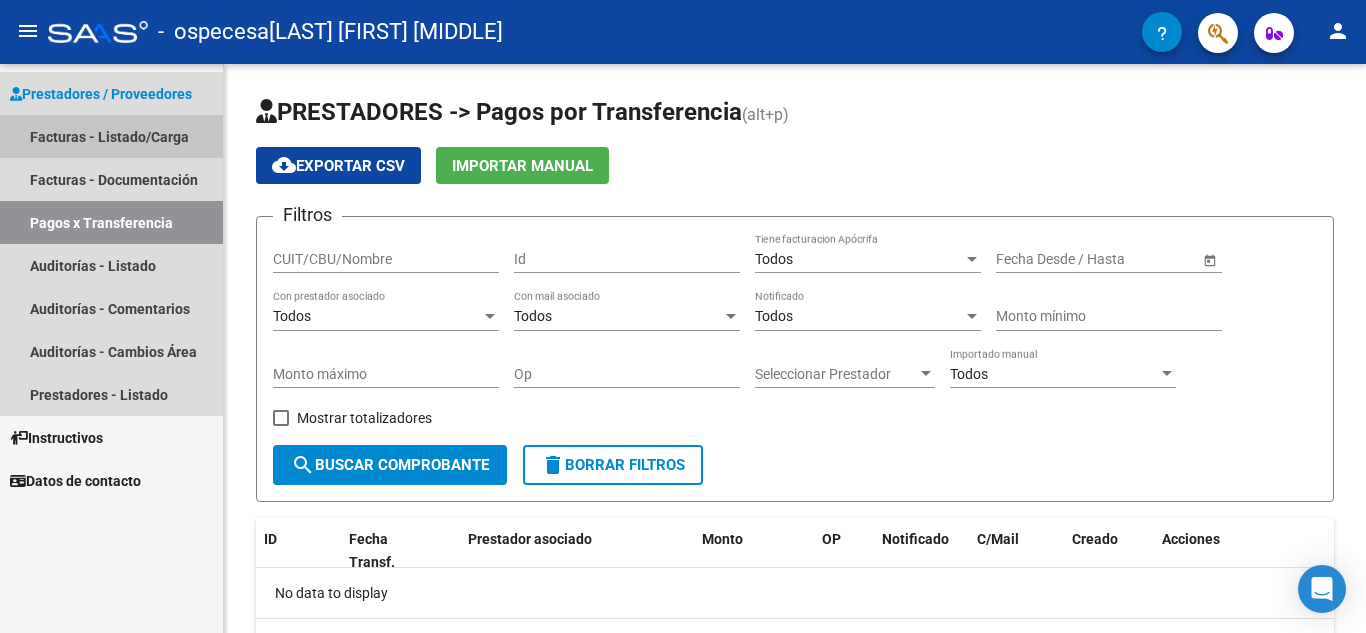 click on "Facturas - Listado/Carga" at bounding box center [111, 136] 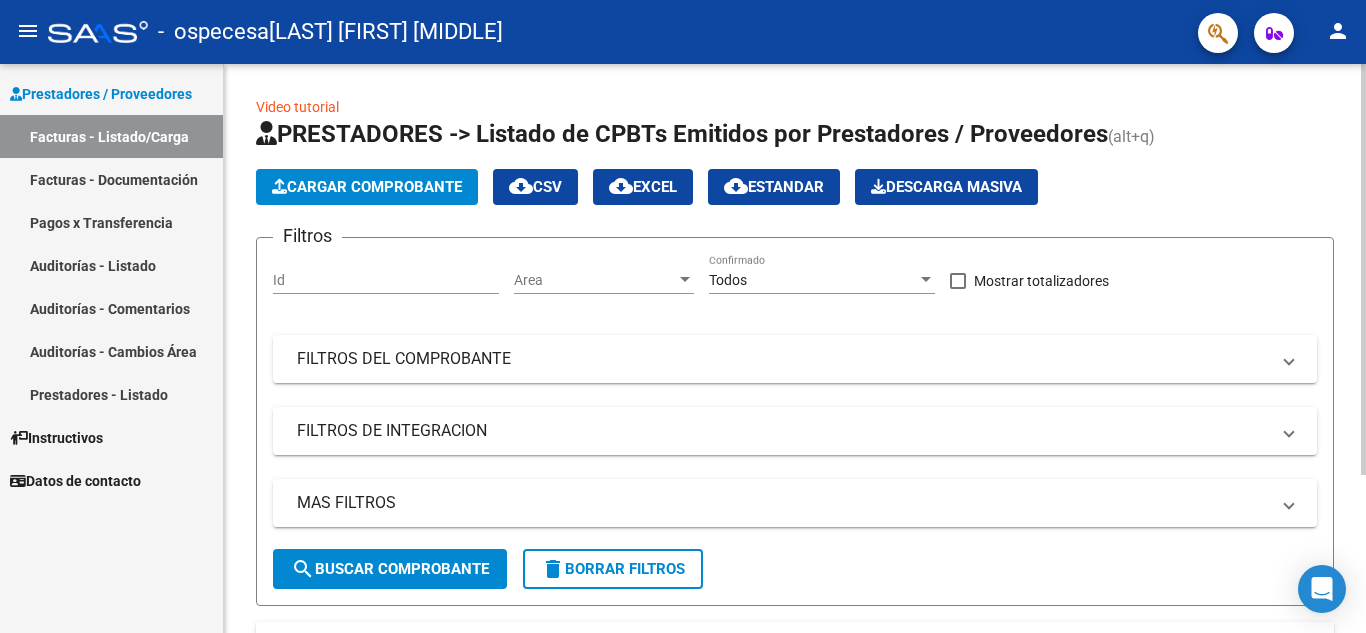 click on "Cargar Comprobante
cloud_download  CSV  cloud_download  EXCEL  cloud_download  Estandar   Descarga Masiva" 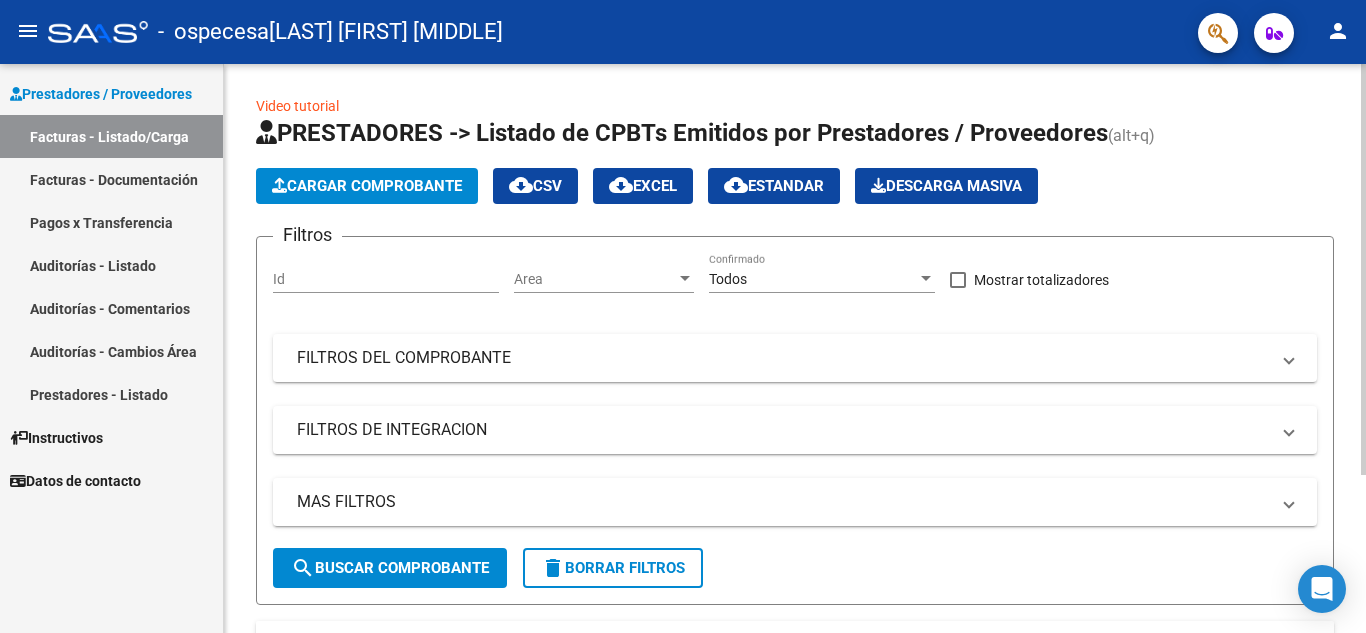 scroll, scrollTop: 0, scrollLeft: 0, axis: both 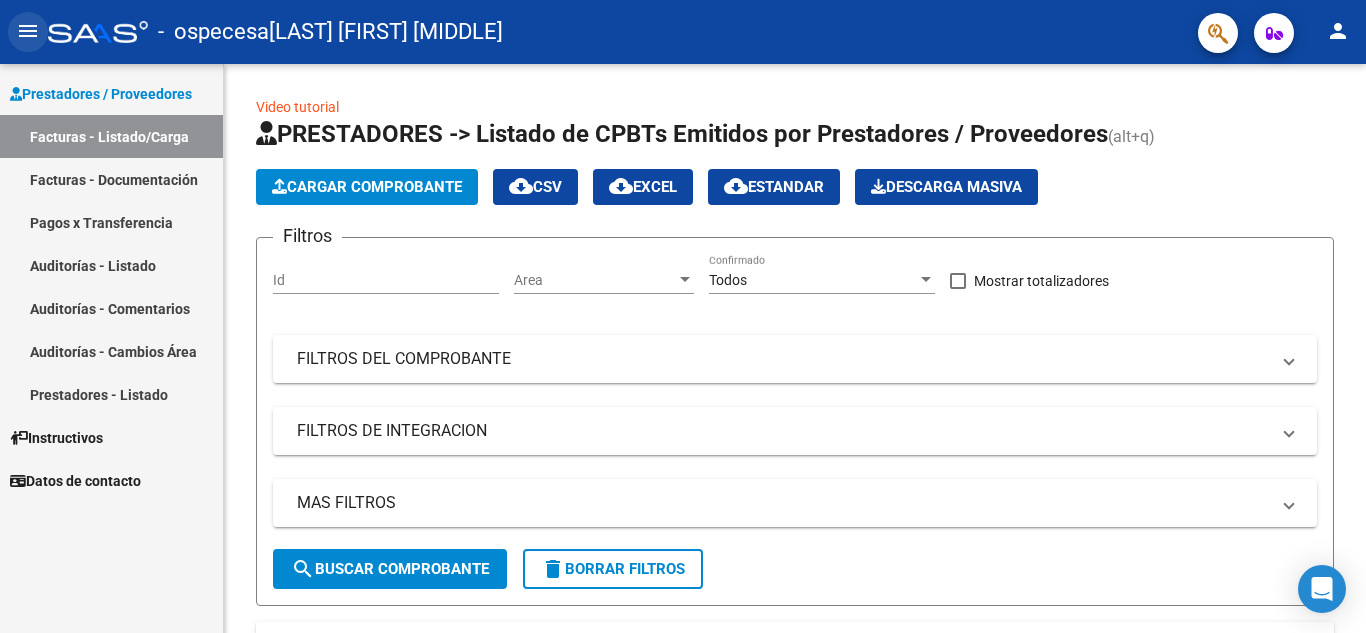 click on "menu" 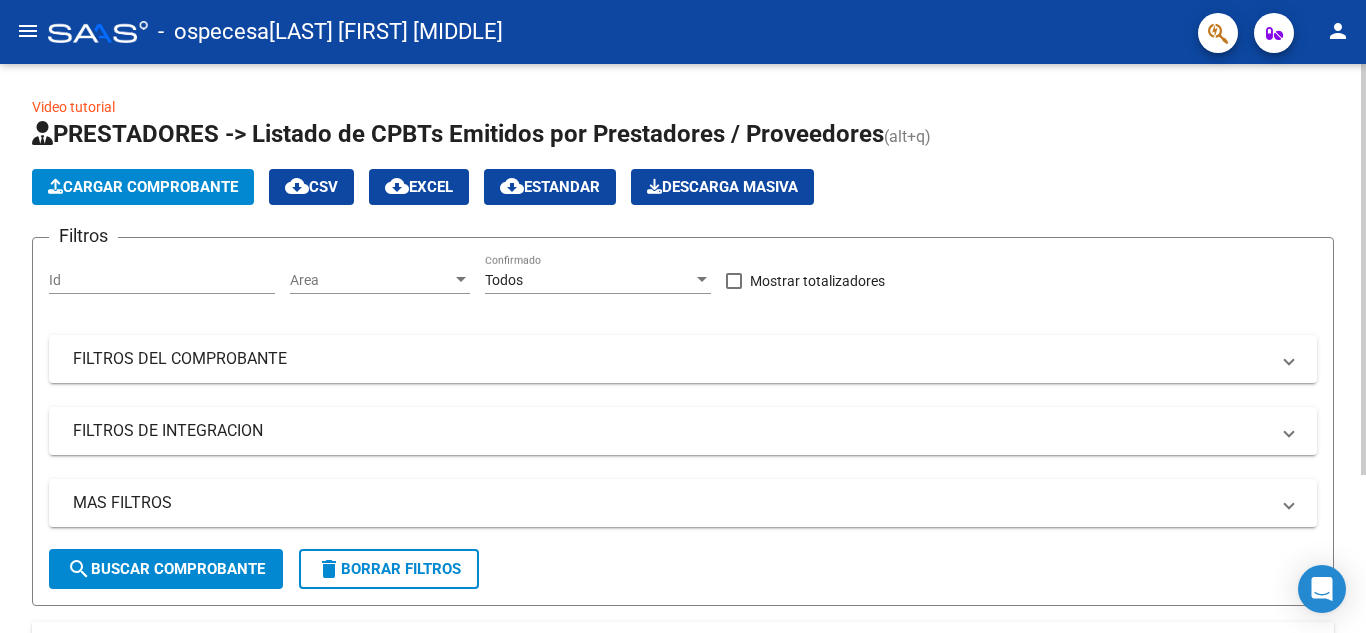 click on "Video tutorial" 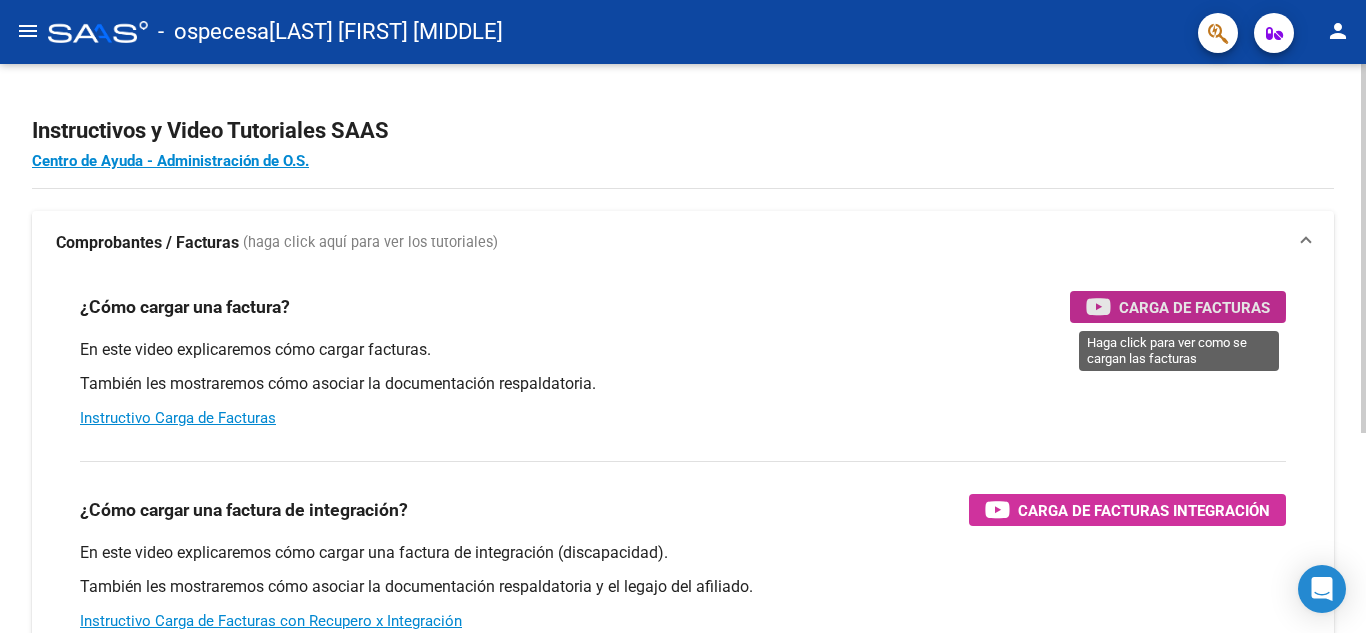 click on "Carga de Facturas" at bounding box center [1194, 307] 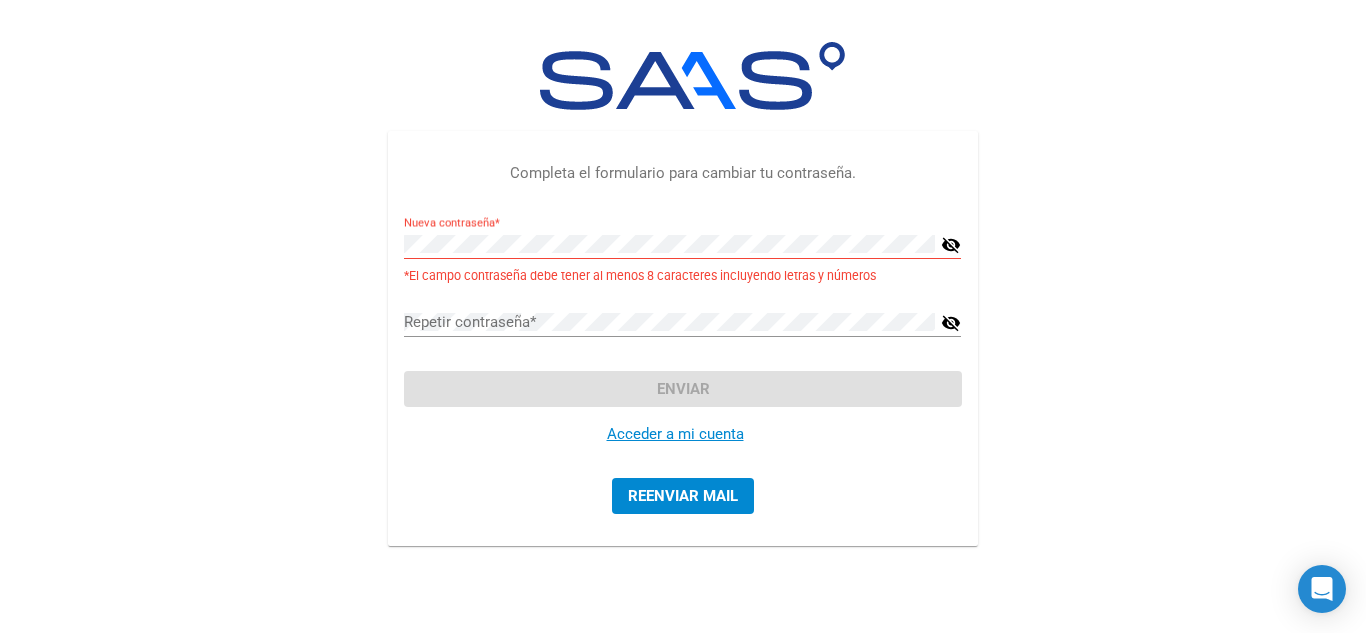 click on "visibility_off" 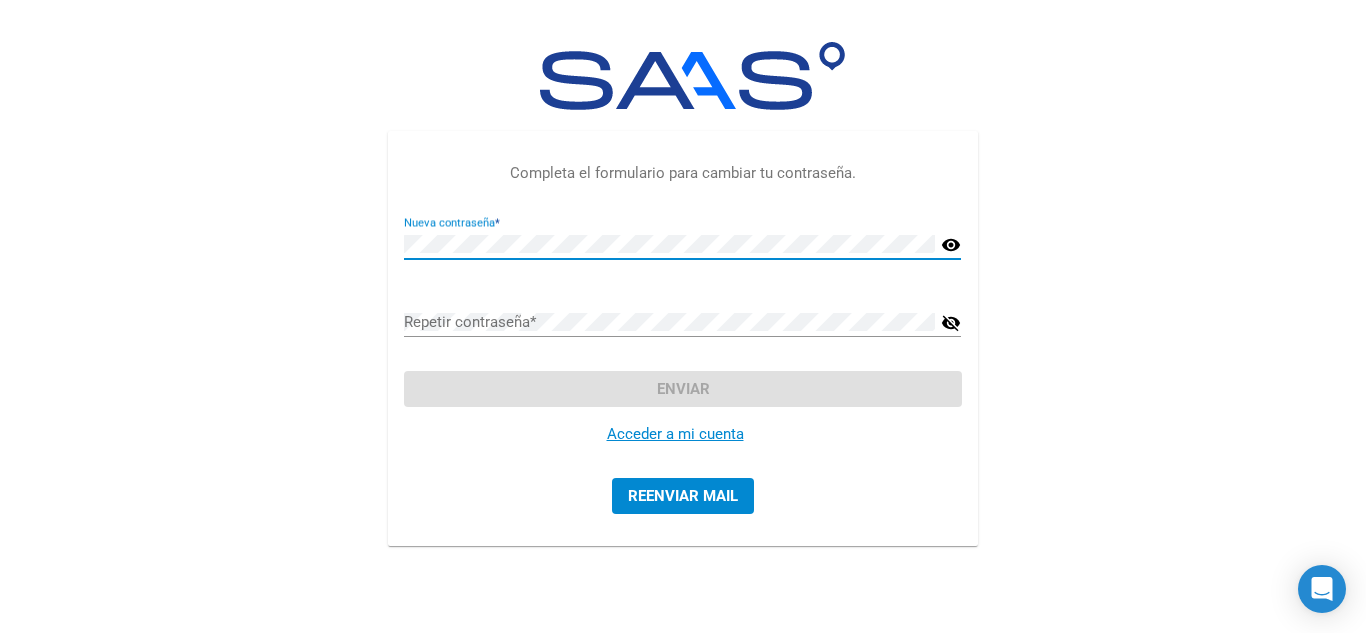 scroll, scrollTop: 0, scrollLeft: 0, axis: both 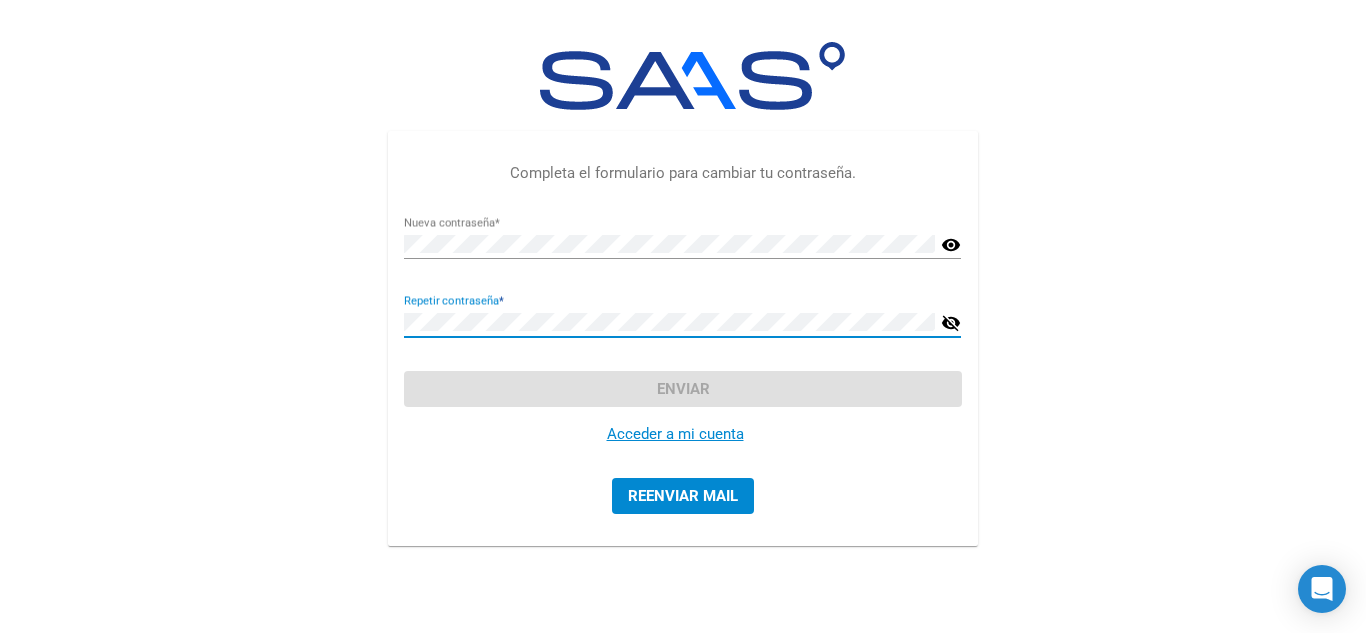 click on "visibility_off" 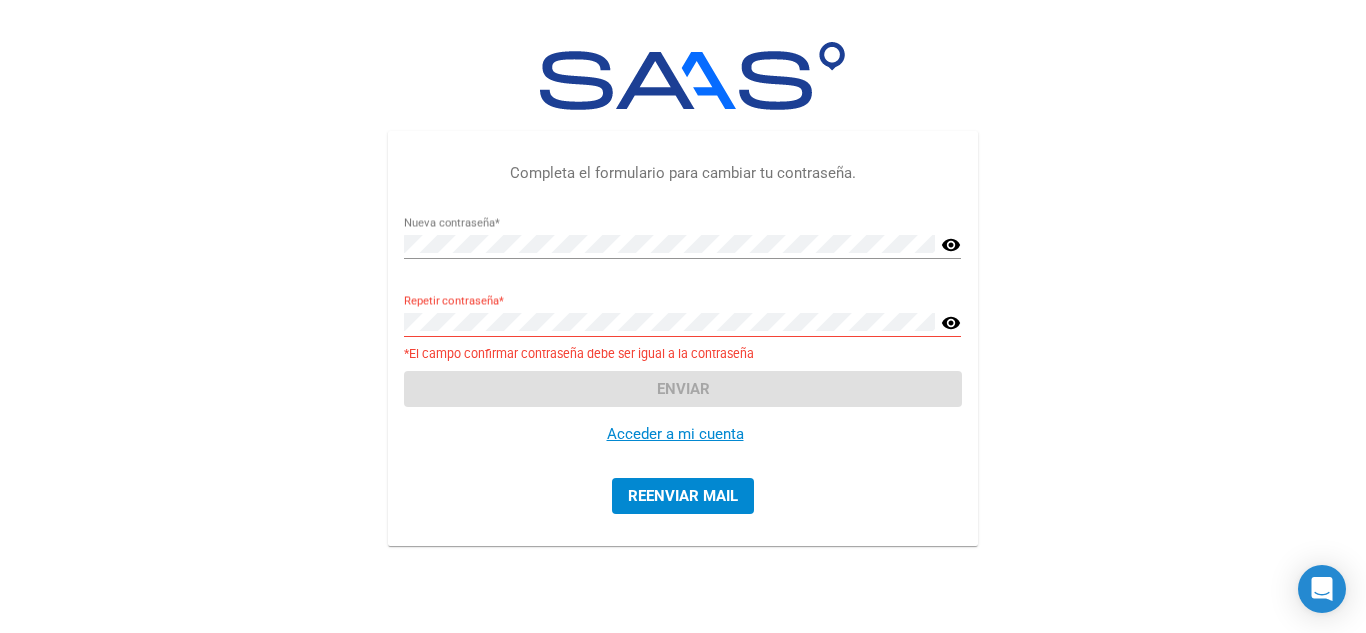 click on "Completa el formulario para cambiar tu contraseña. Nueva contraseña  * visibility Repetir contraseña  * visibility *El campo confirmar contraseña debe ser igual a la contraseña Enviar Acceder a mi cuenta       Reenviar mail" 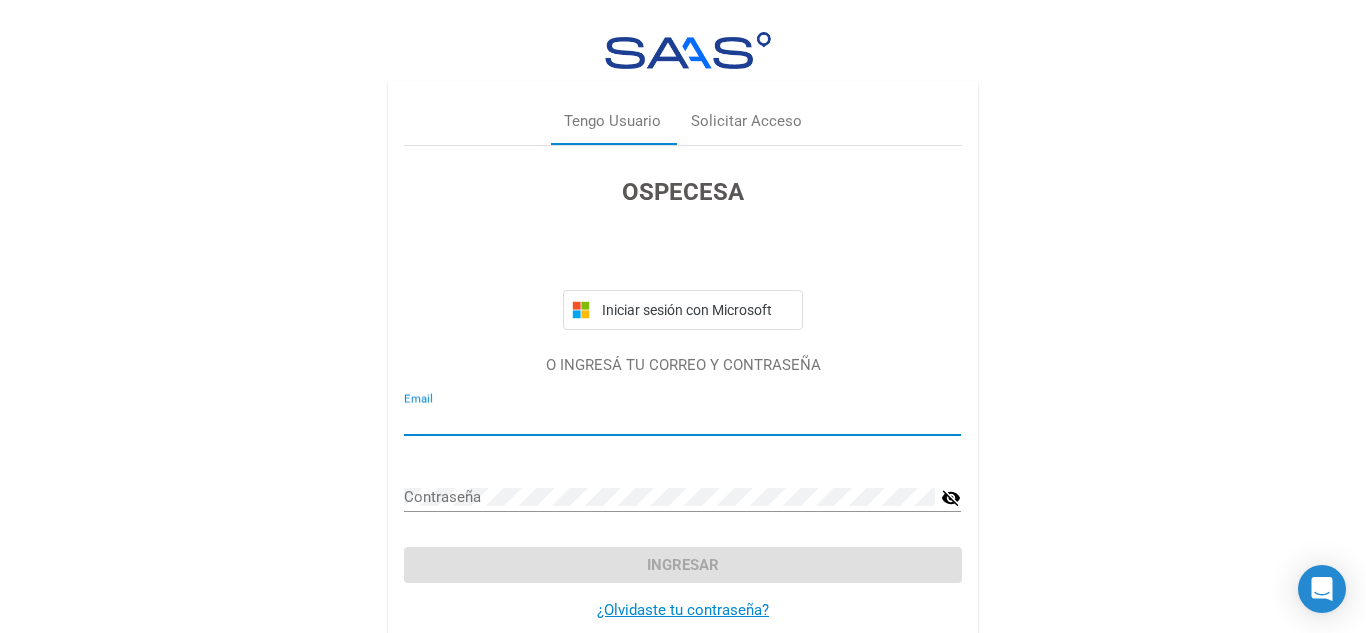 click on "Email" at bounding box center (682, 413) 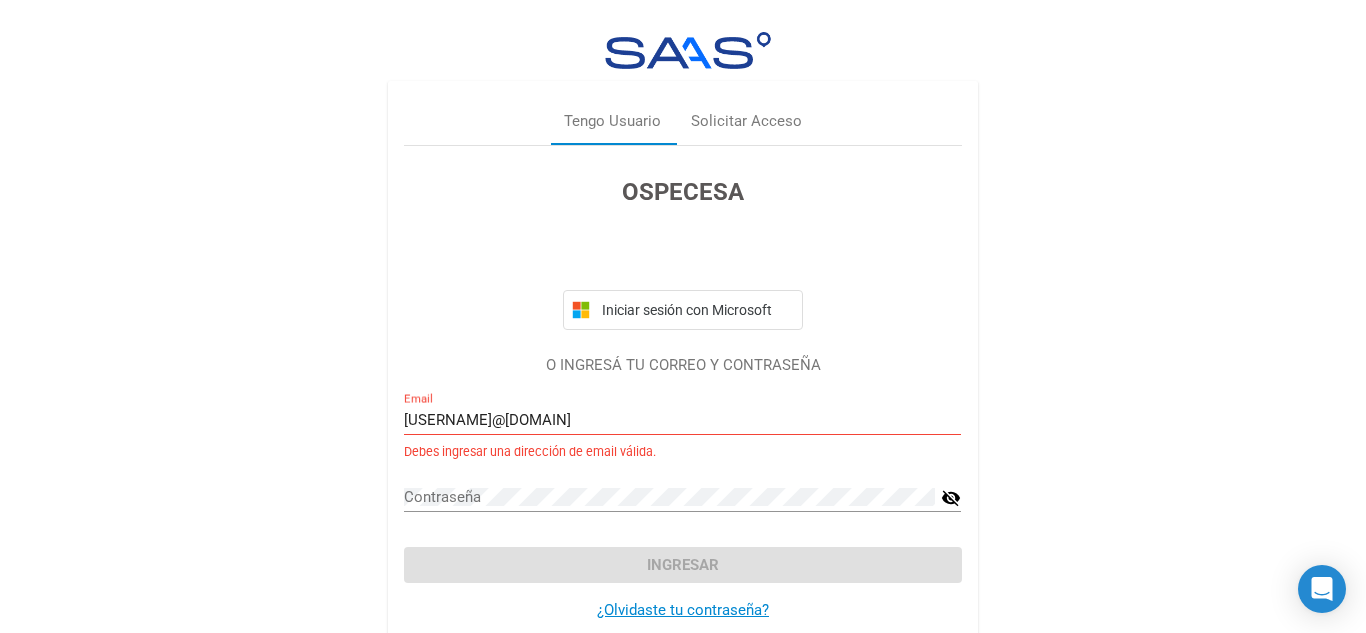 click on "[USERNAME]@[DOMAIN] Email" at bounding box center (682, 413) 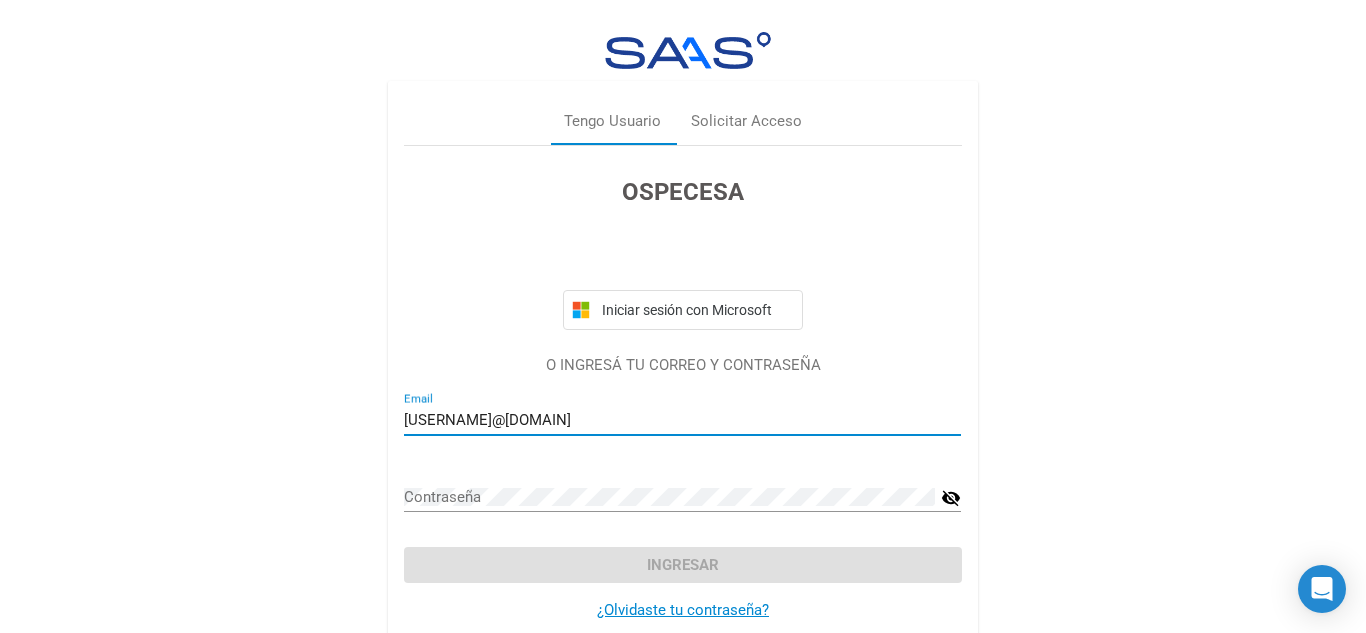 type on "[USERNAME]@[DOMAIN]" 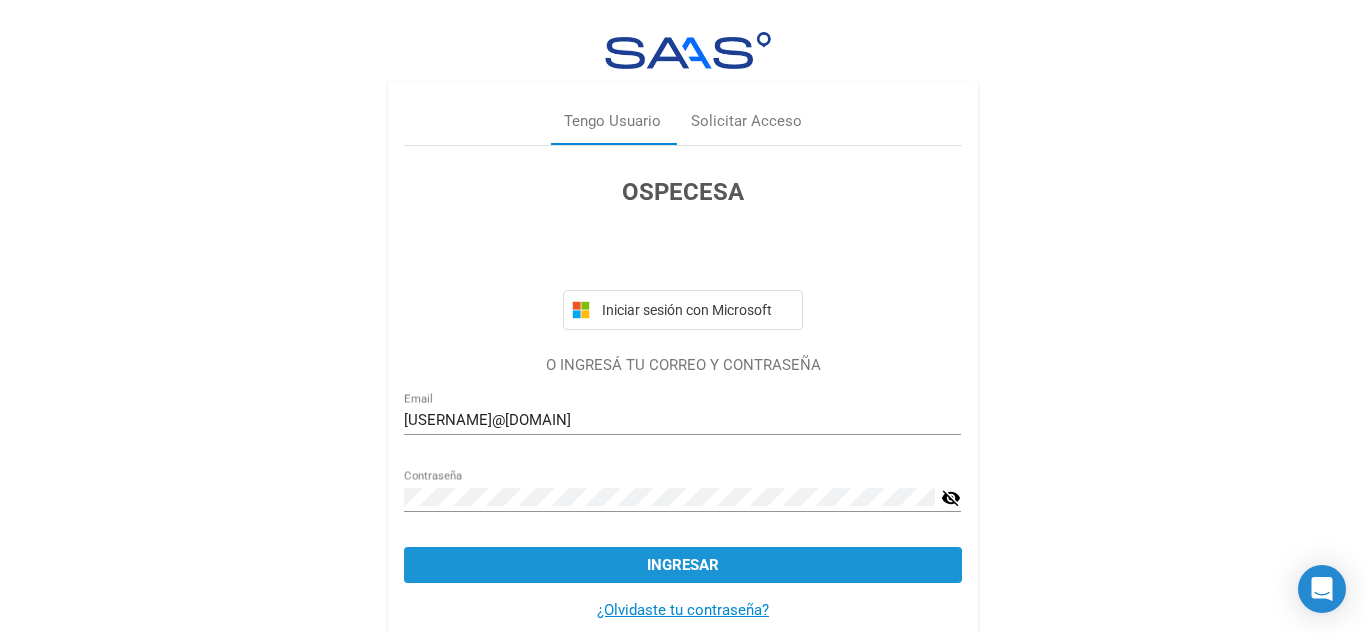 click on "Ingresar" at bounding box center [683, 565] 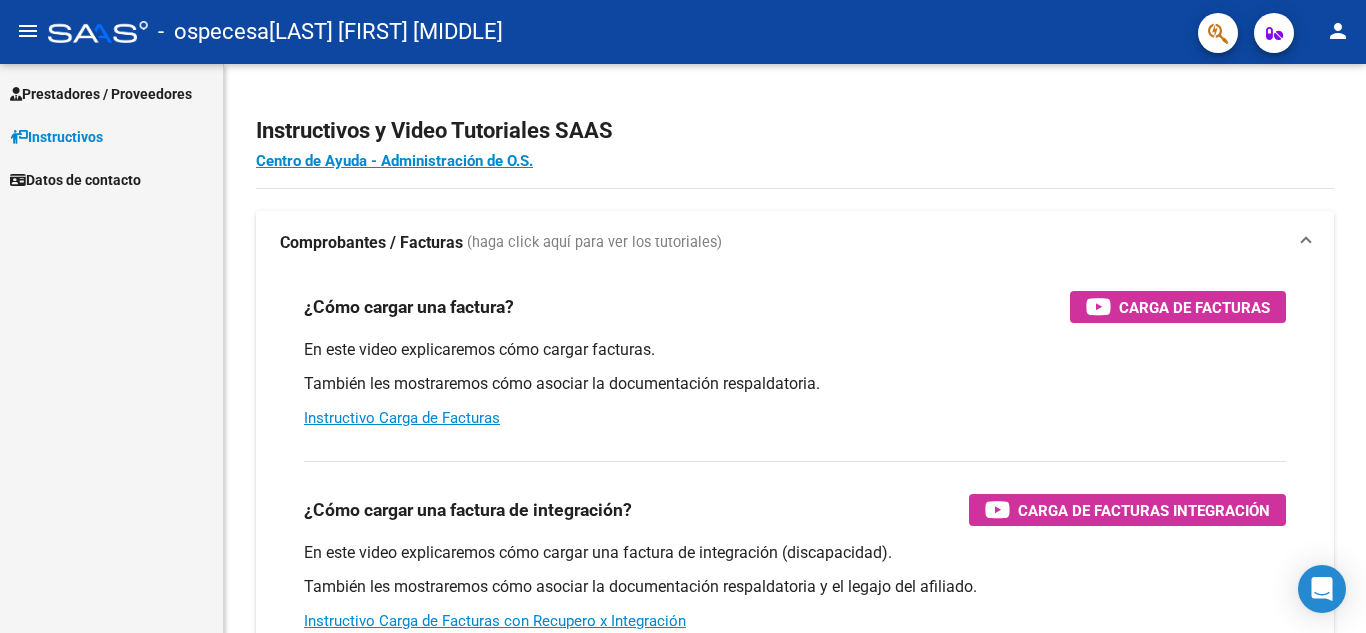 click on "Prestadores / Proveedores" at bounding box center [101, 94] 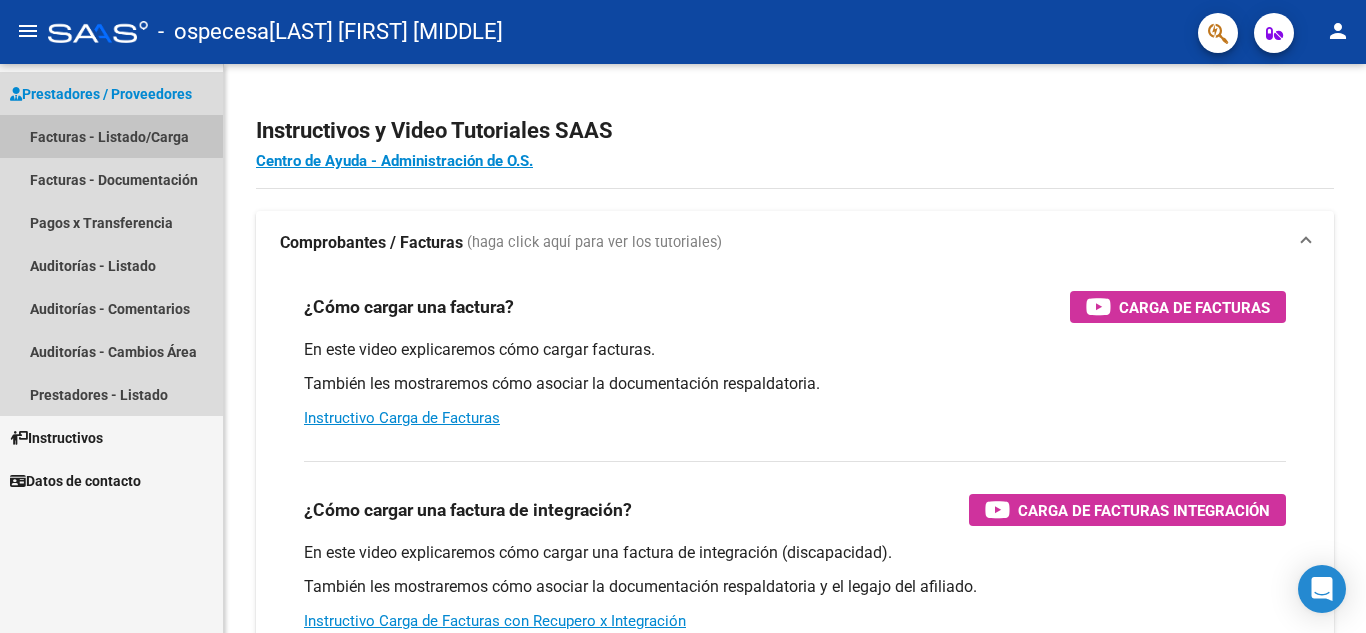 click on "Facturas - Listado/Carga" at bounding box center (111, 136) 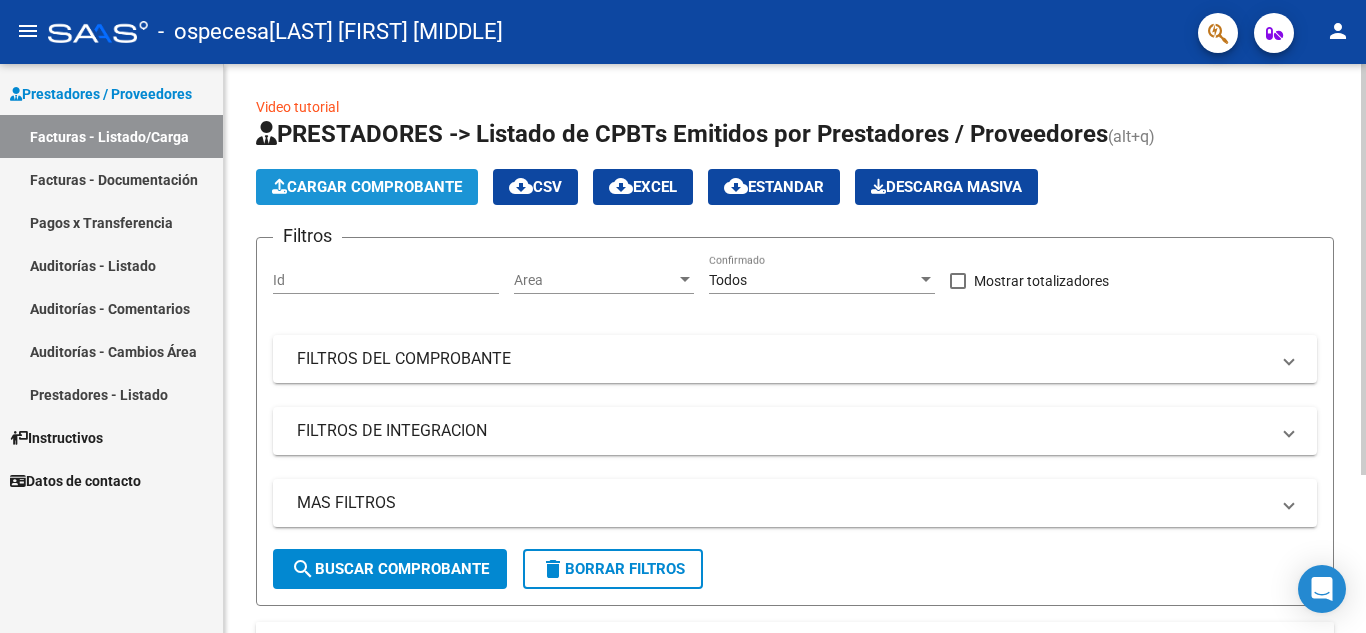 click on "Cargar Comprobante" 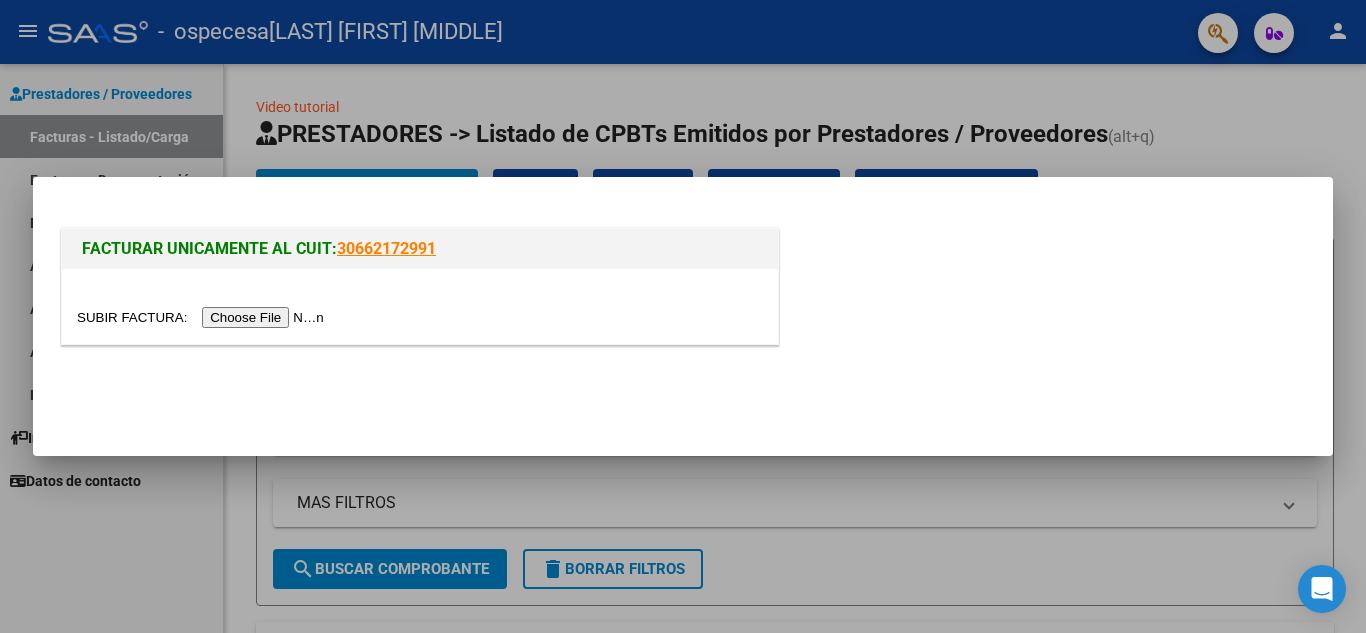 click at bounding box center (203, 317) 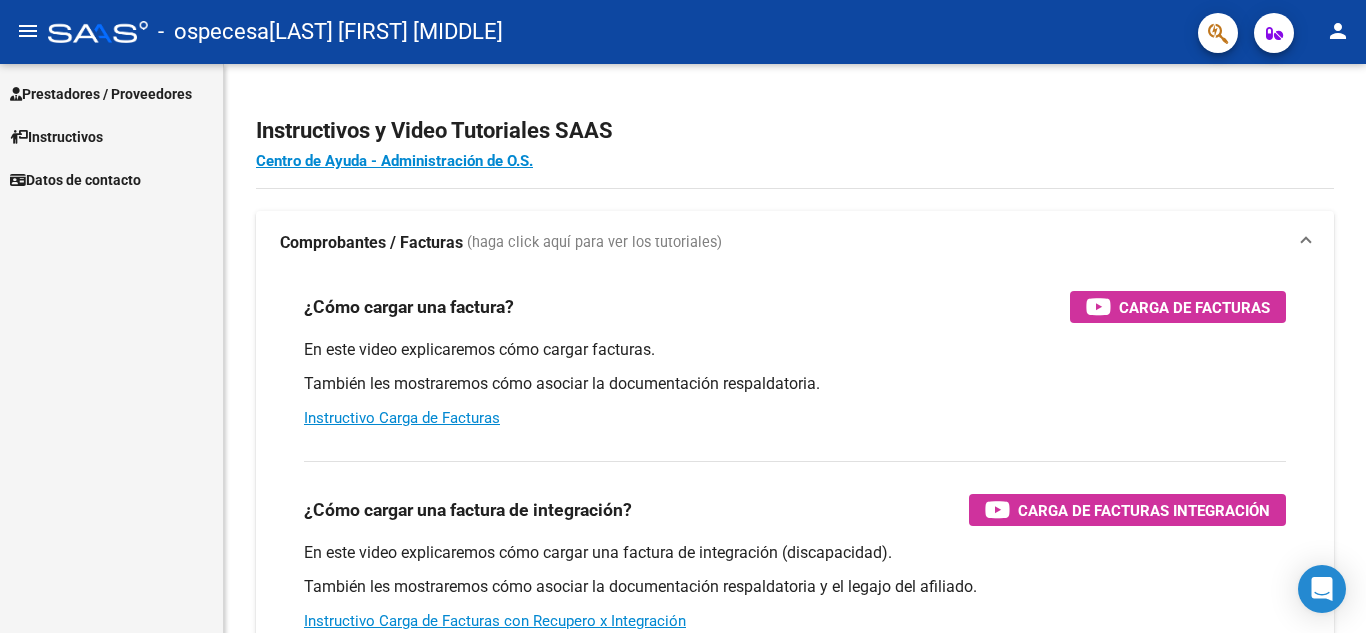 click on "Prestadores / Proveedores" at bounding box center (101, 94) 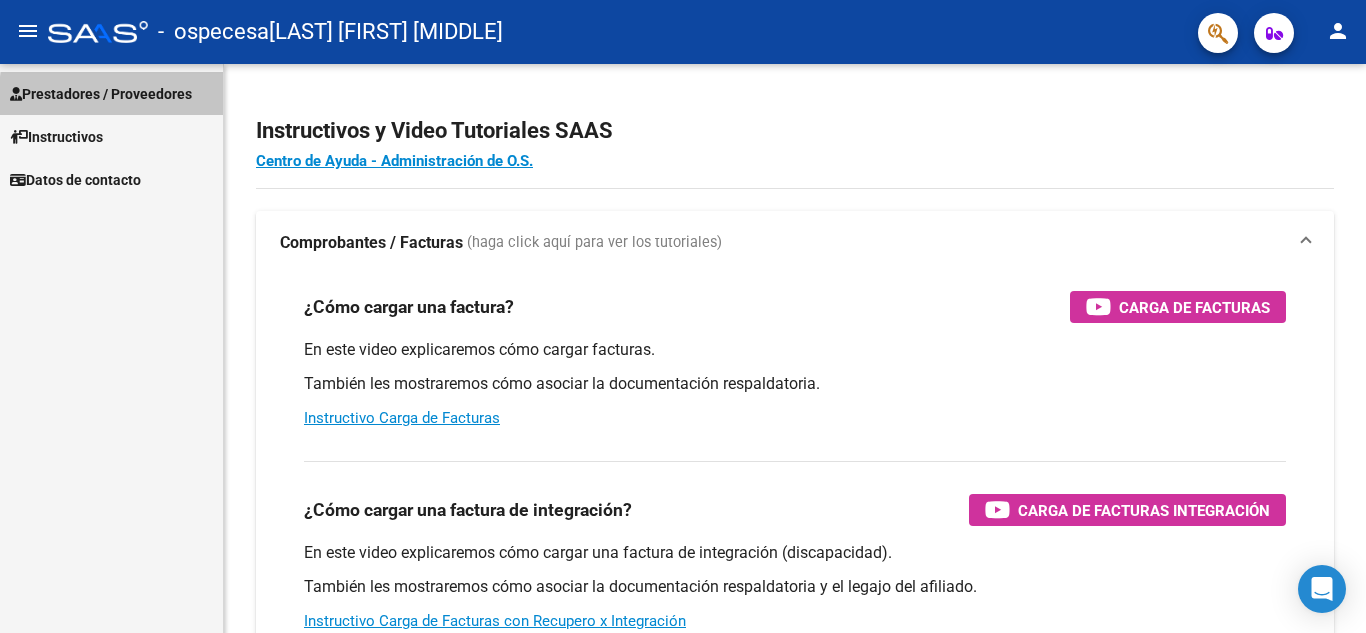 click on "Prestadores / Proveedores" at bounding box center (101, 94) 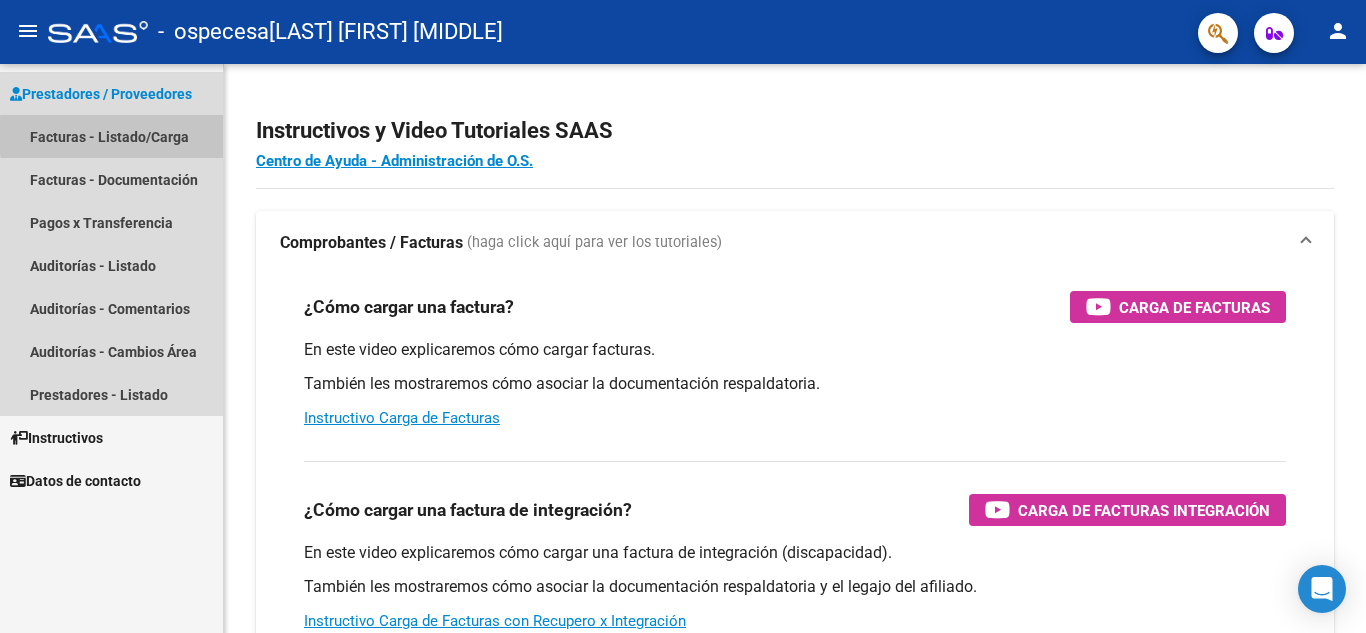click on "Facturas - Listado/Carga" at bounding box center [111, 136] 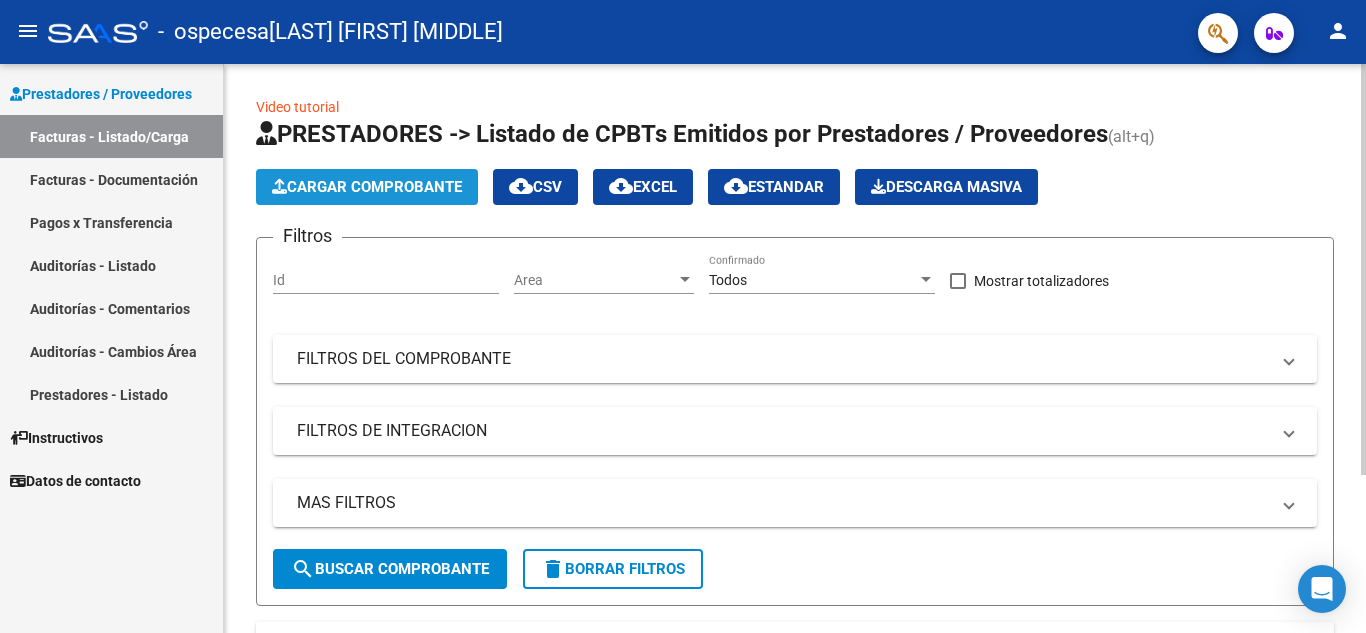 click on "Cargar Comprobante" 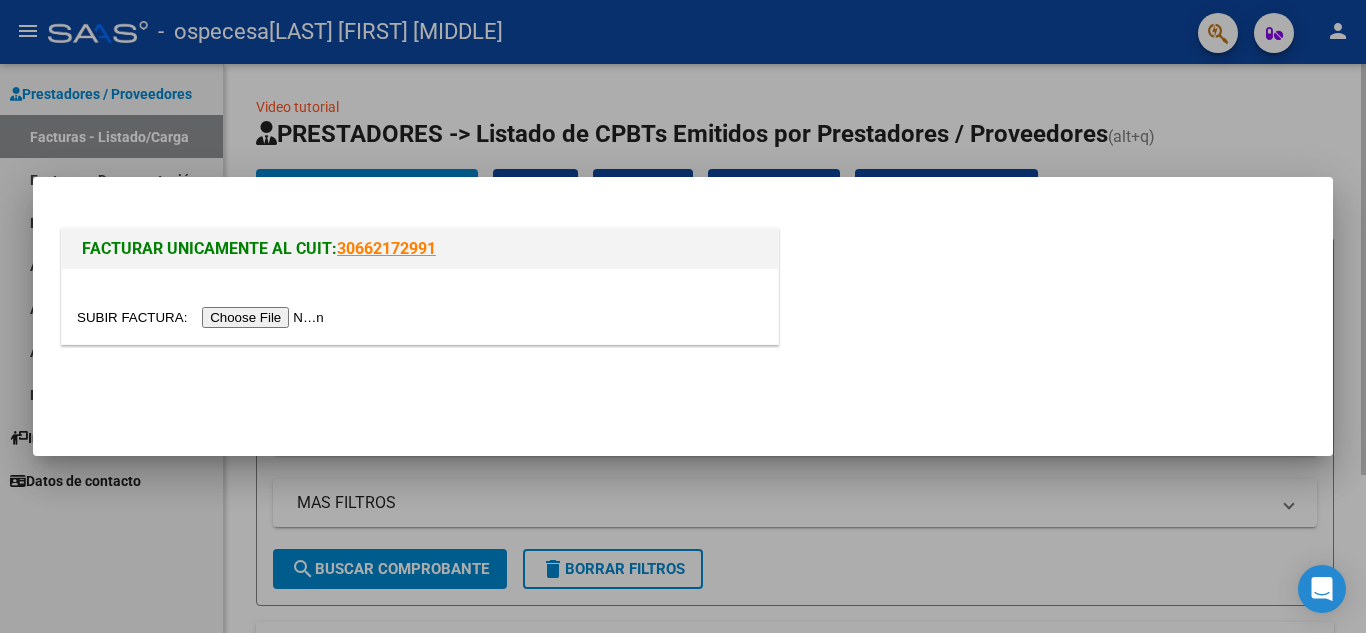 click on "FACTURAR UNICAMENTE AL CUIT:   [CUIT]" at bounding box center [683, 316] 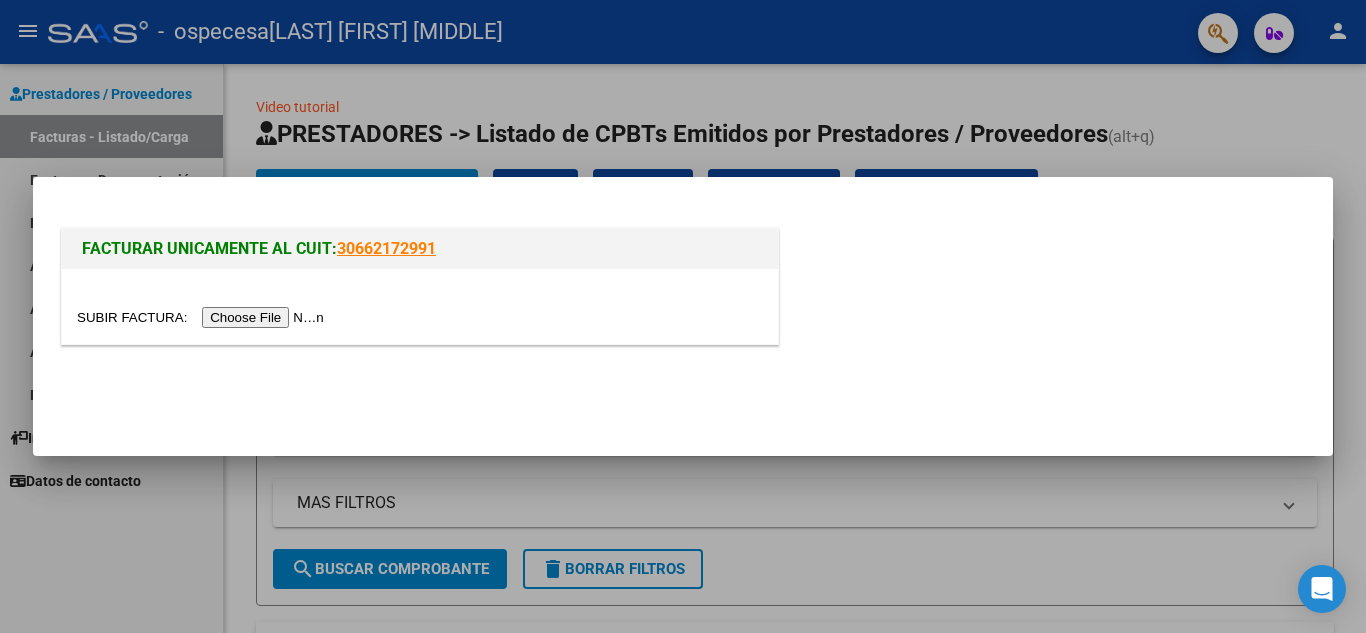 click at bounding box center [203, 317] 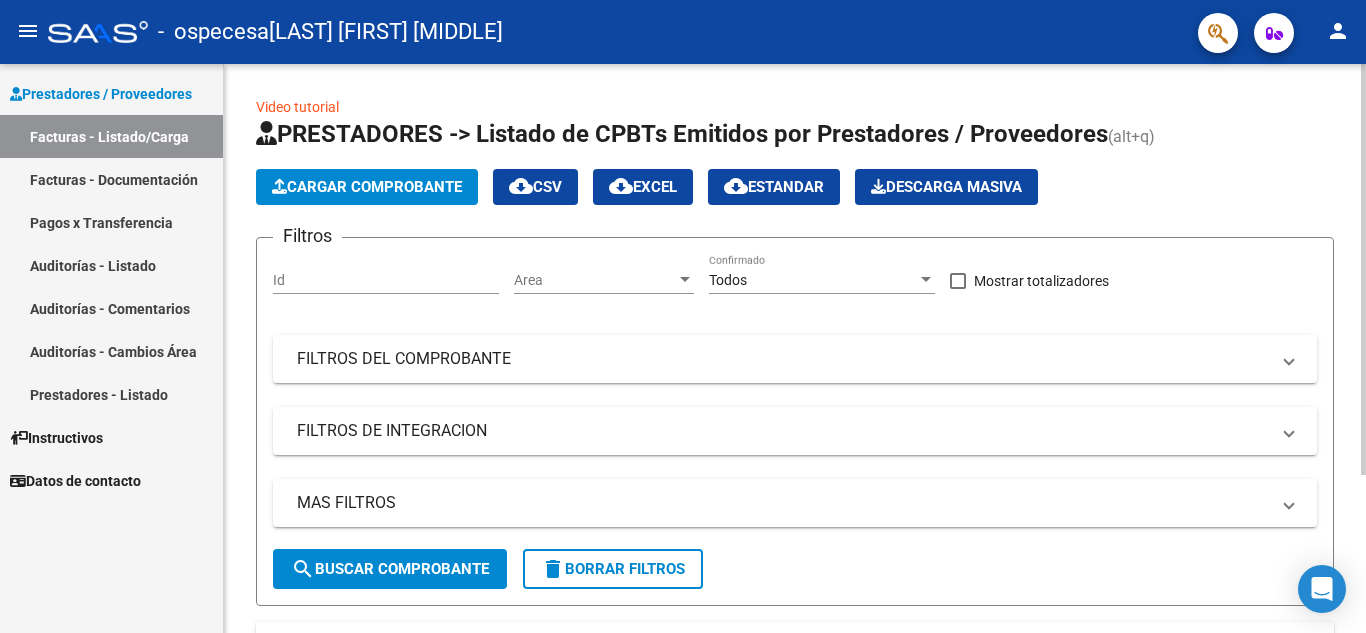 click on "Video tutorial" 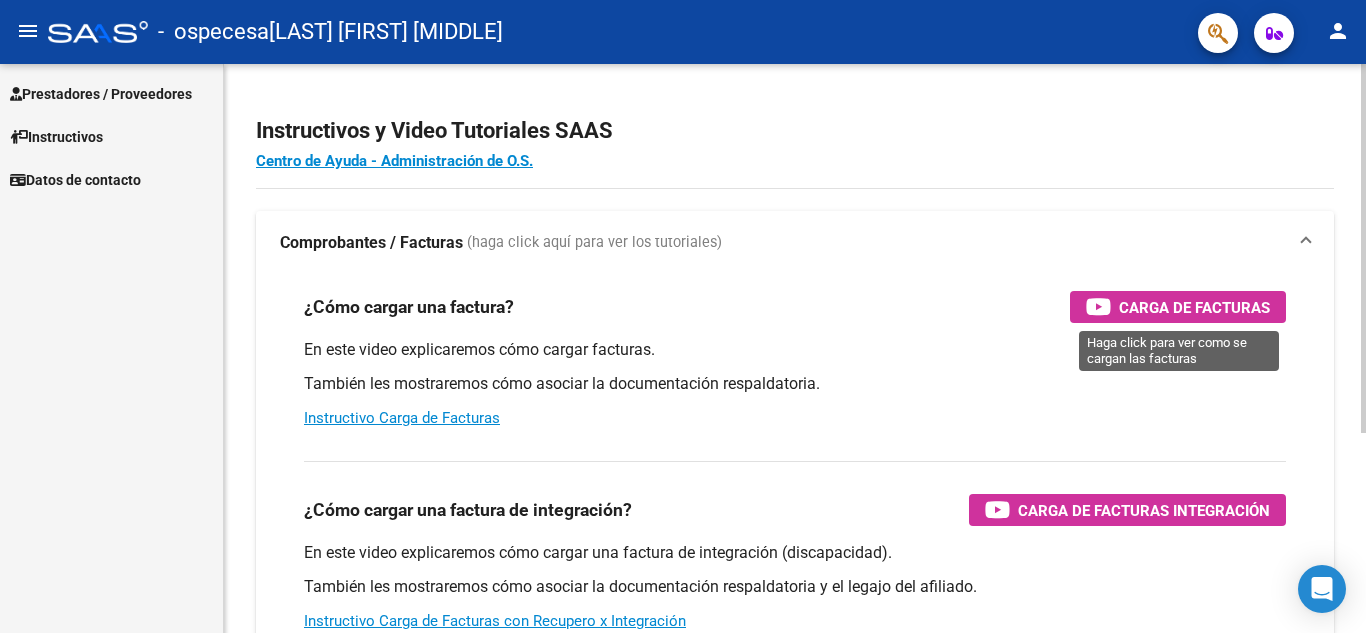 click on "Carga de Facturas" at bounding box center [1194, 307] 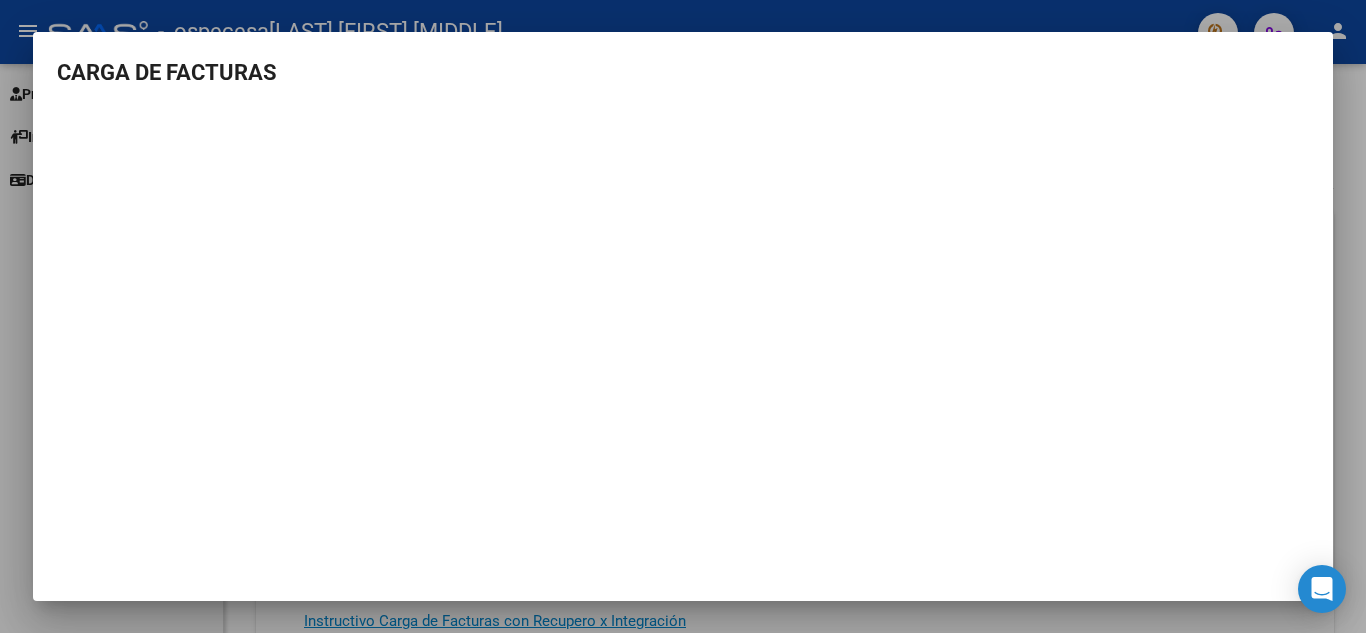click at bounding box center (683, 316) 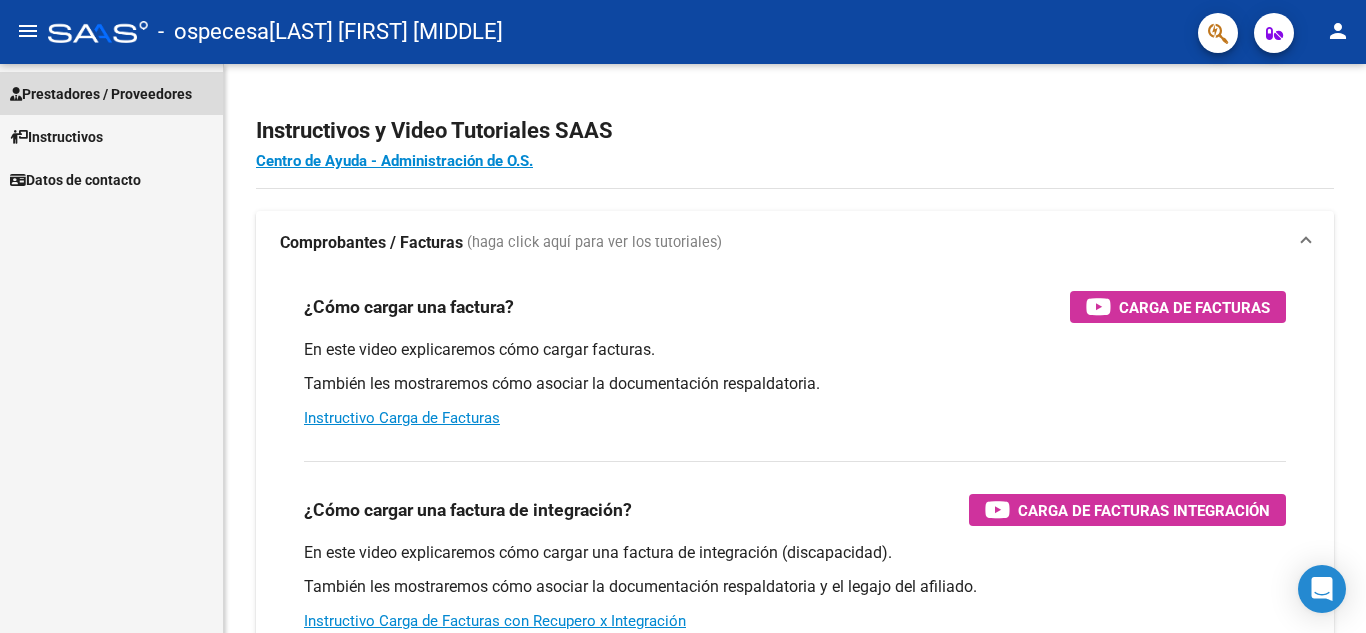 click on "Prestadores / Proveedores" at bounding box center (101, 94) 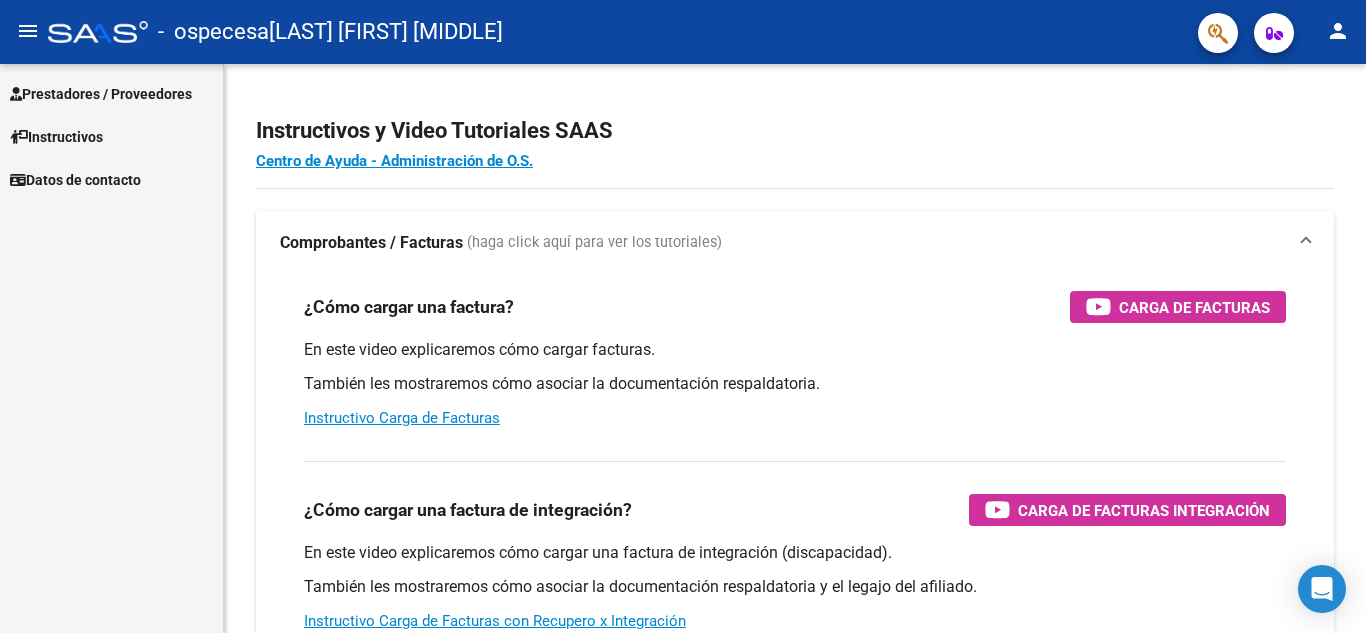 click on "Prestadores / Proveedores" at bounding box center [101, 94] 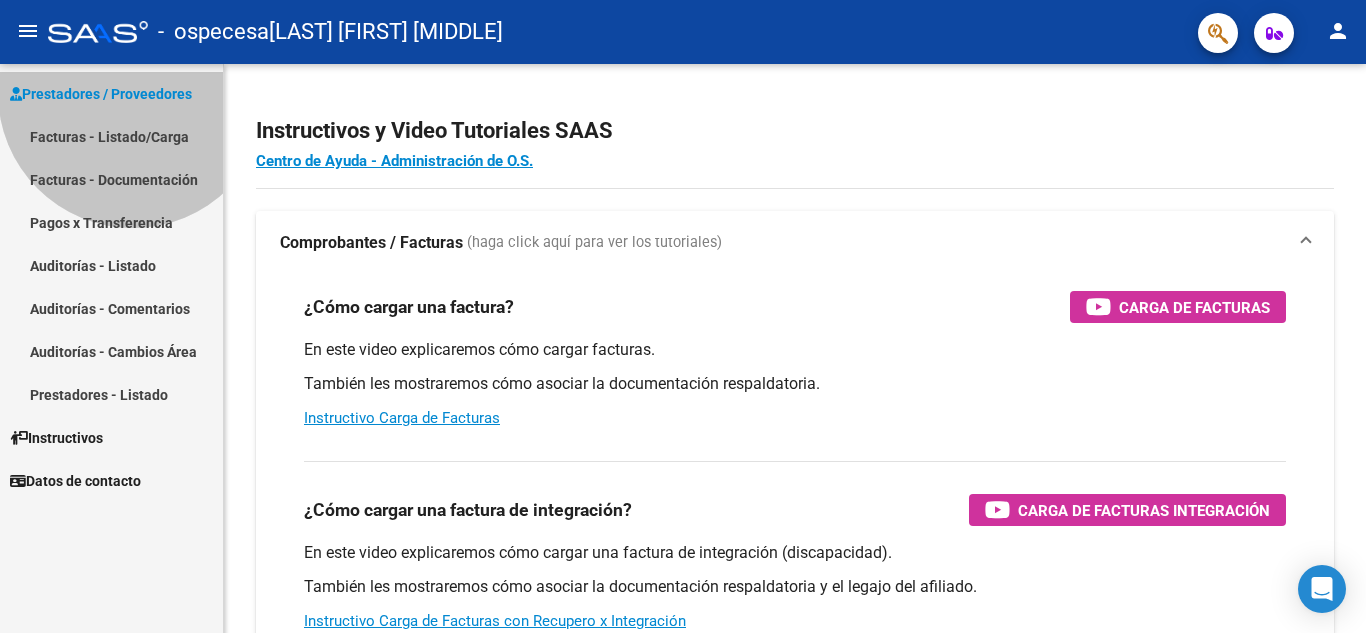 click on "Prestadores / Proveedores" at bounding box center (101, 94) 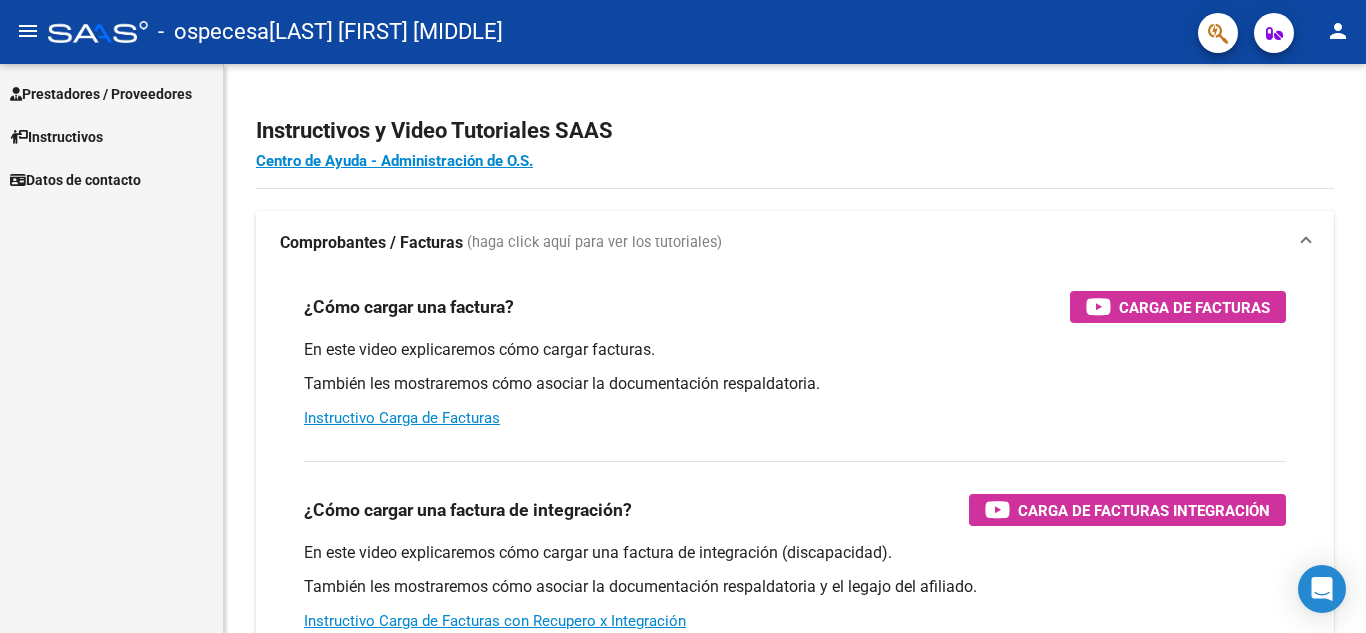 click on "Prestadores / Proveedores" at bounding box center (101, 94) 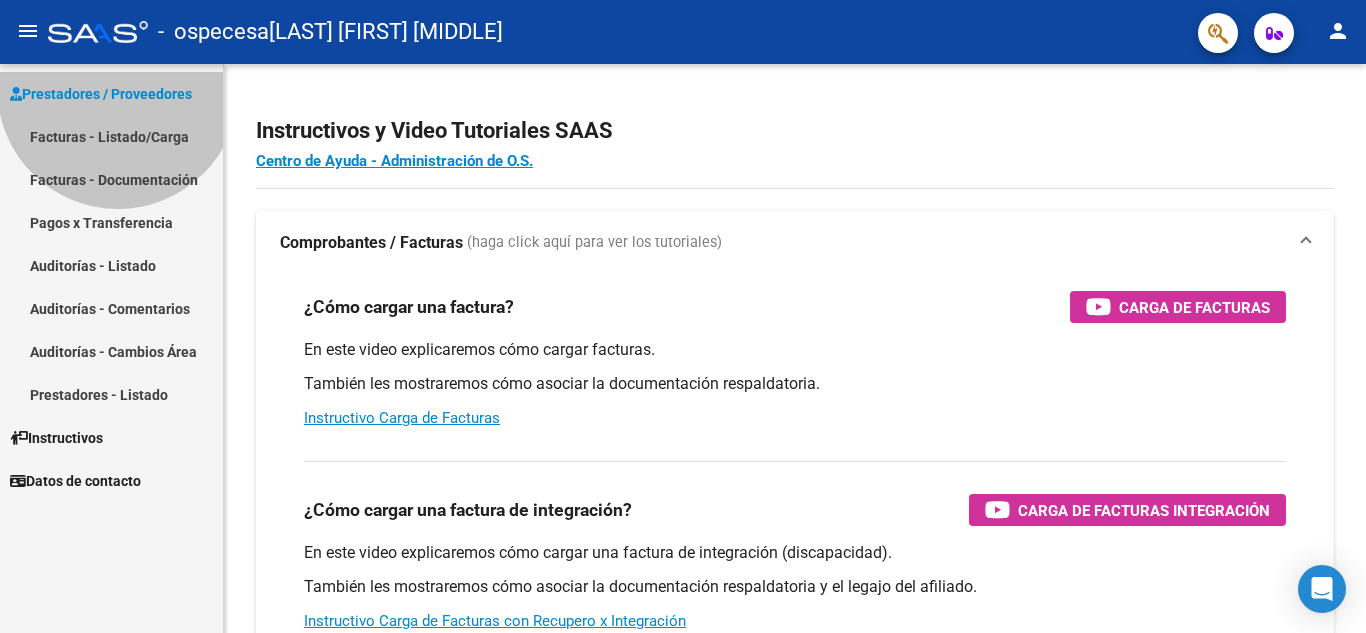 click on "Prestadores / Proveedores" at bounding box center [101, 94] 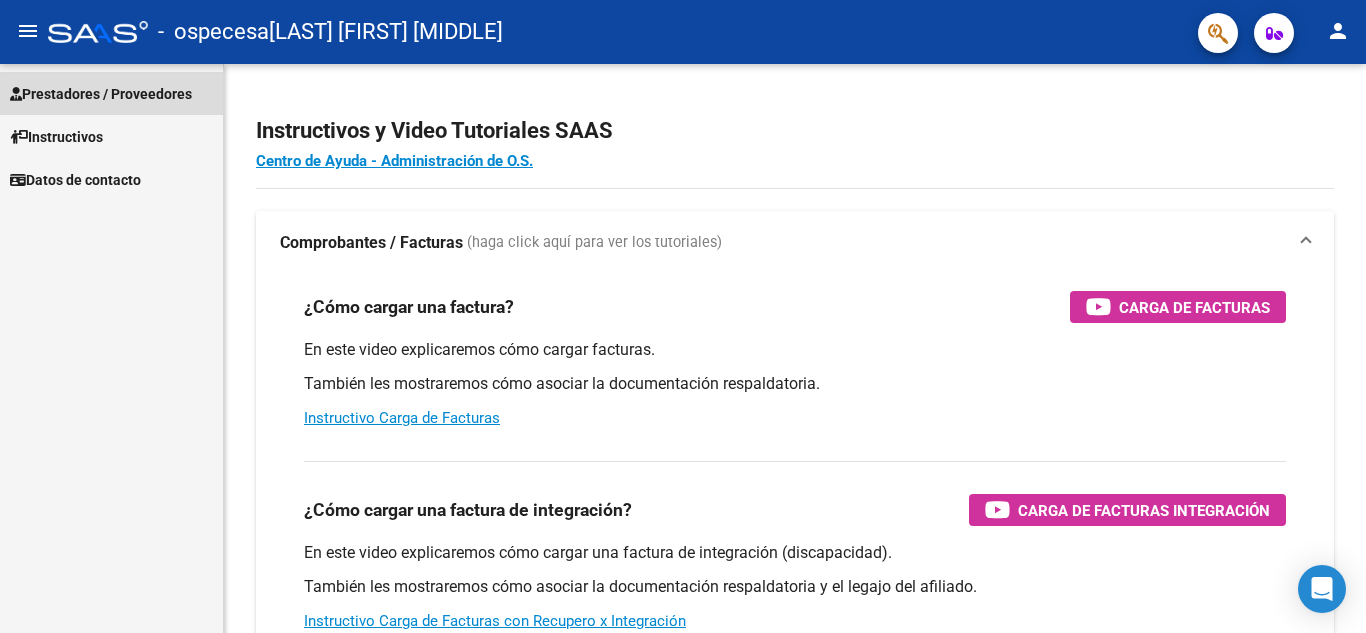 click on "Prestadores / Proveedores" at bounding box center (101, 94) 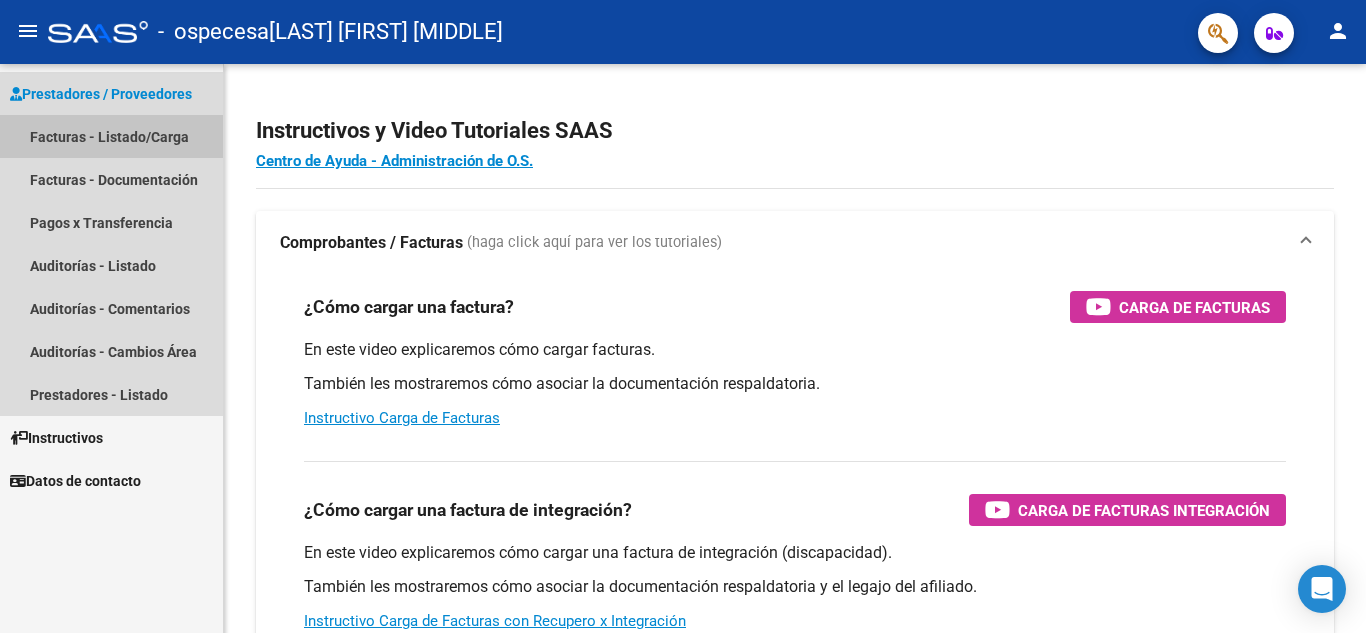click on "Facturas - Listado/Carga" at bounding box center [111, 136] 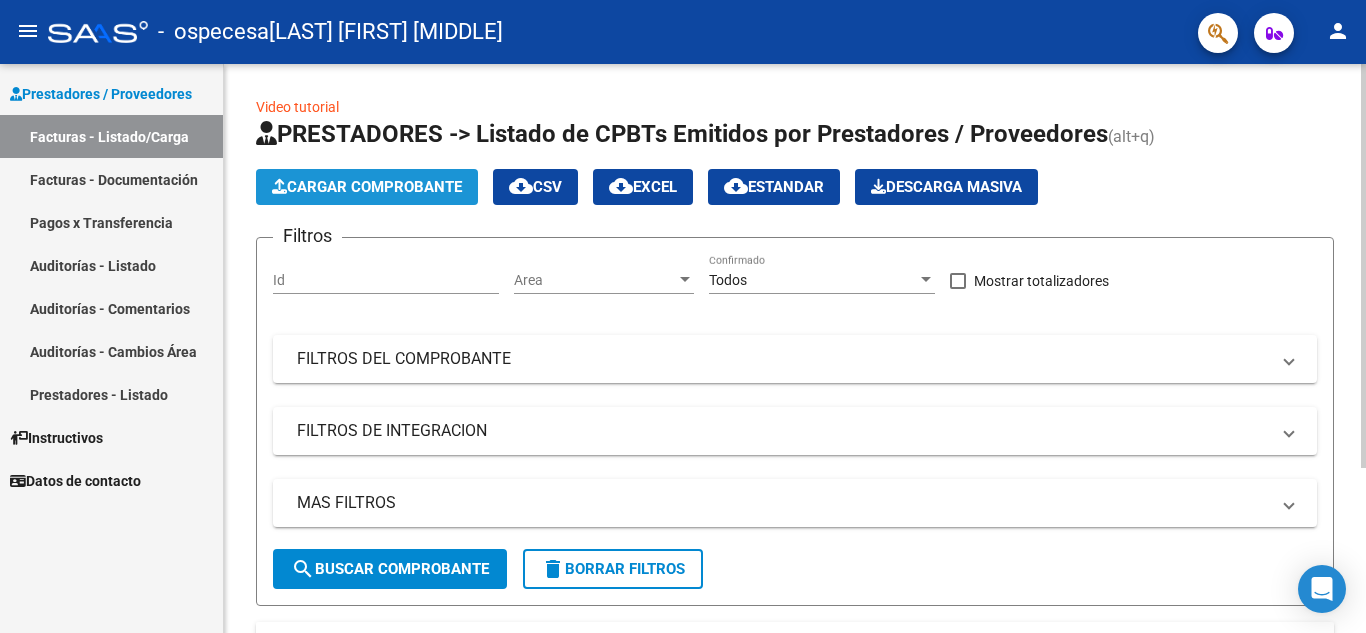 click on "Cargar Comprobante" 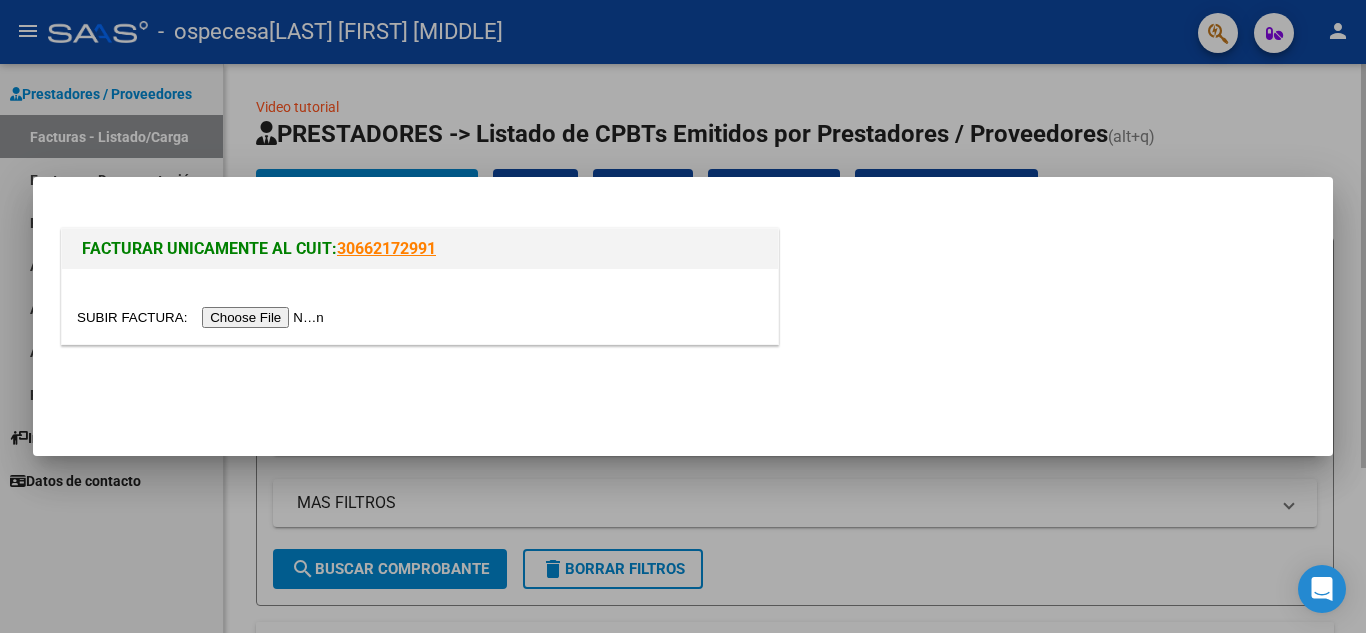 click on "FACTURAR UNICAMENTE AL CUIT:   [CUIT]" at bounding box center [683, 316] 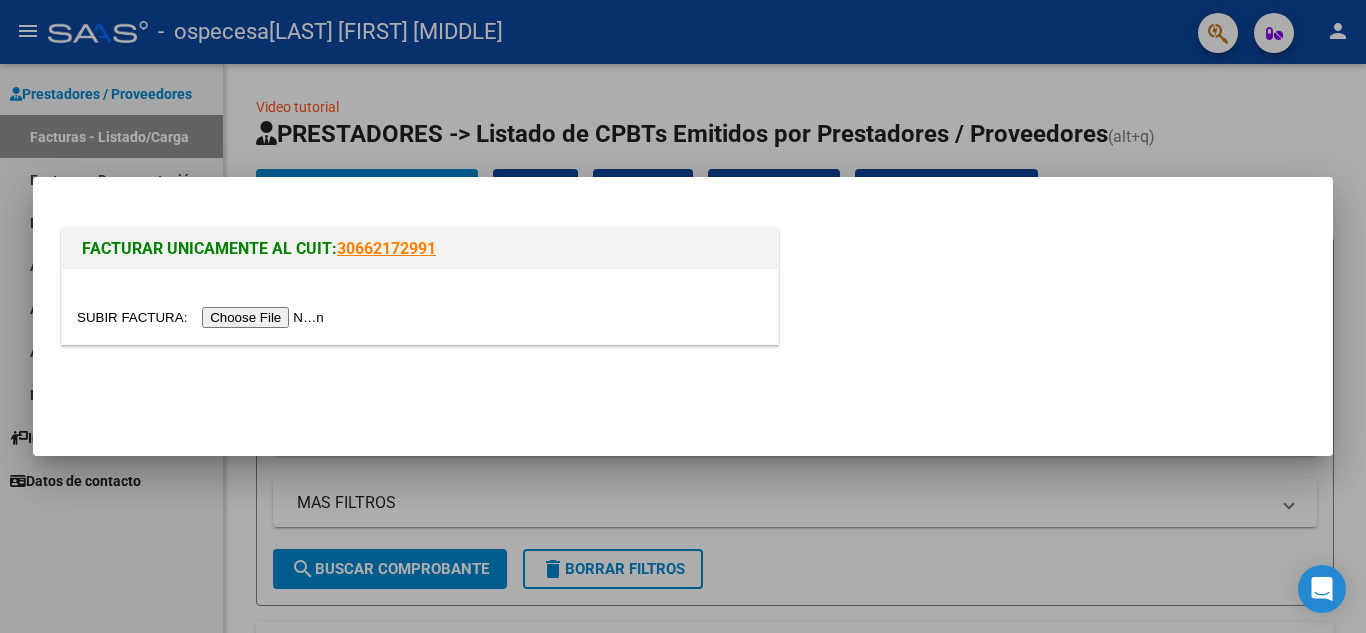 click at bounding box center [203, 317] 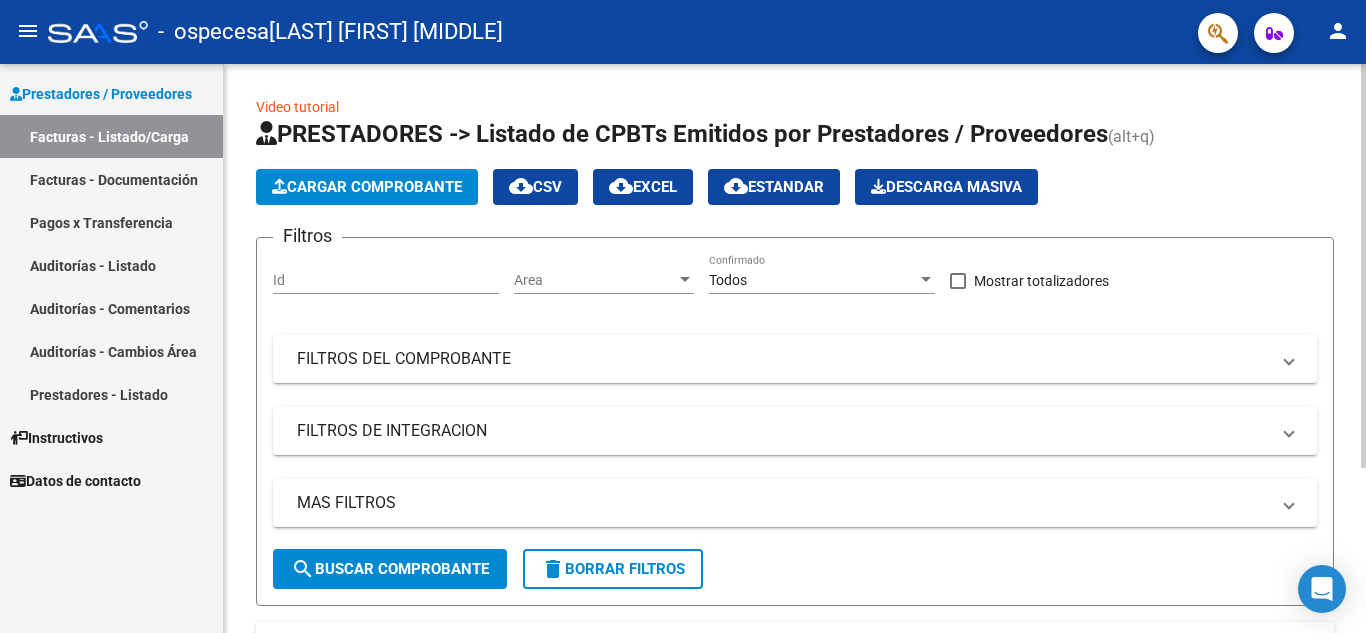 click on "Video tutorial" 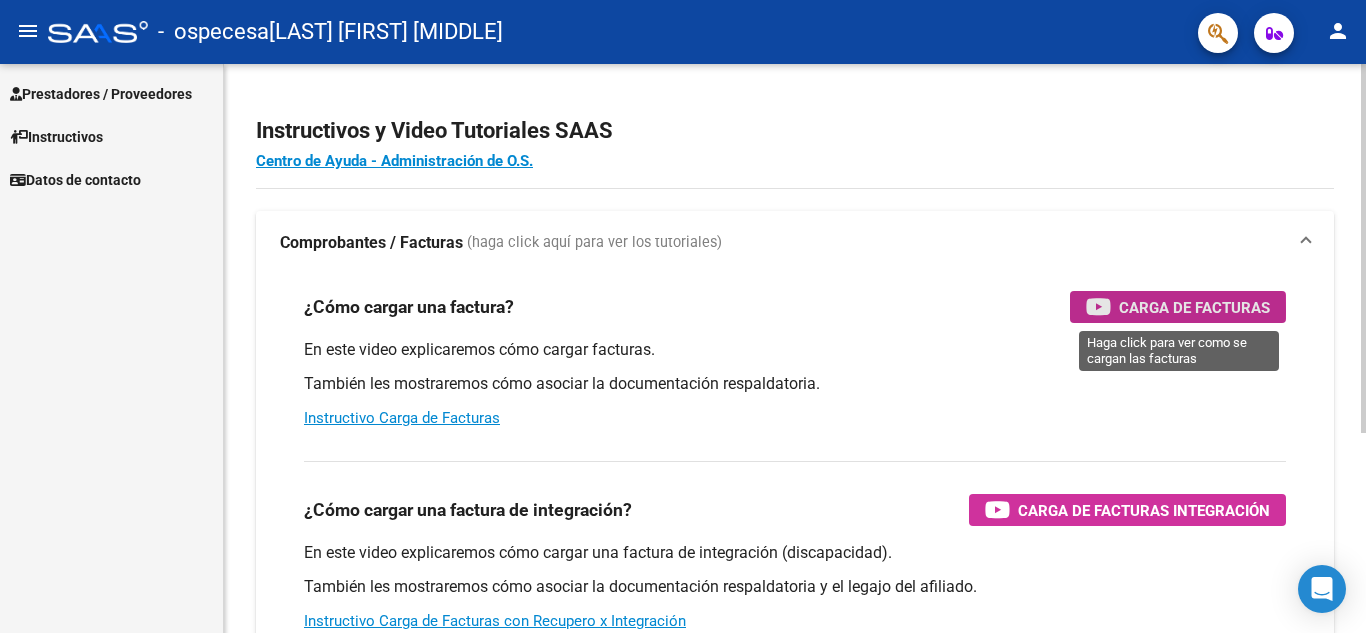 click on "Carga de Facturas" at bounding box center [1194, 307] 